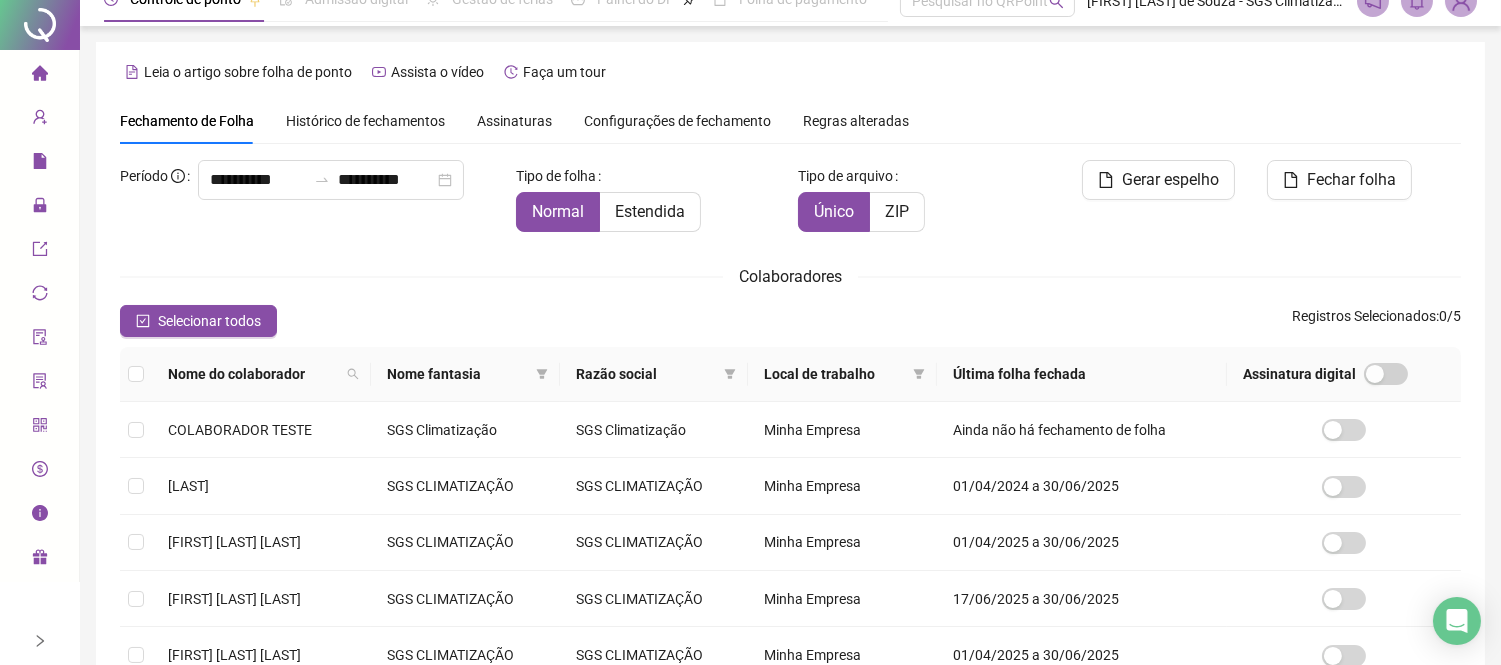 scroll, scrollTop: 0, scrollLeft: 0, axis: both 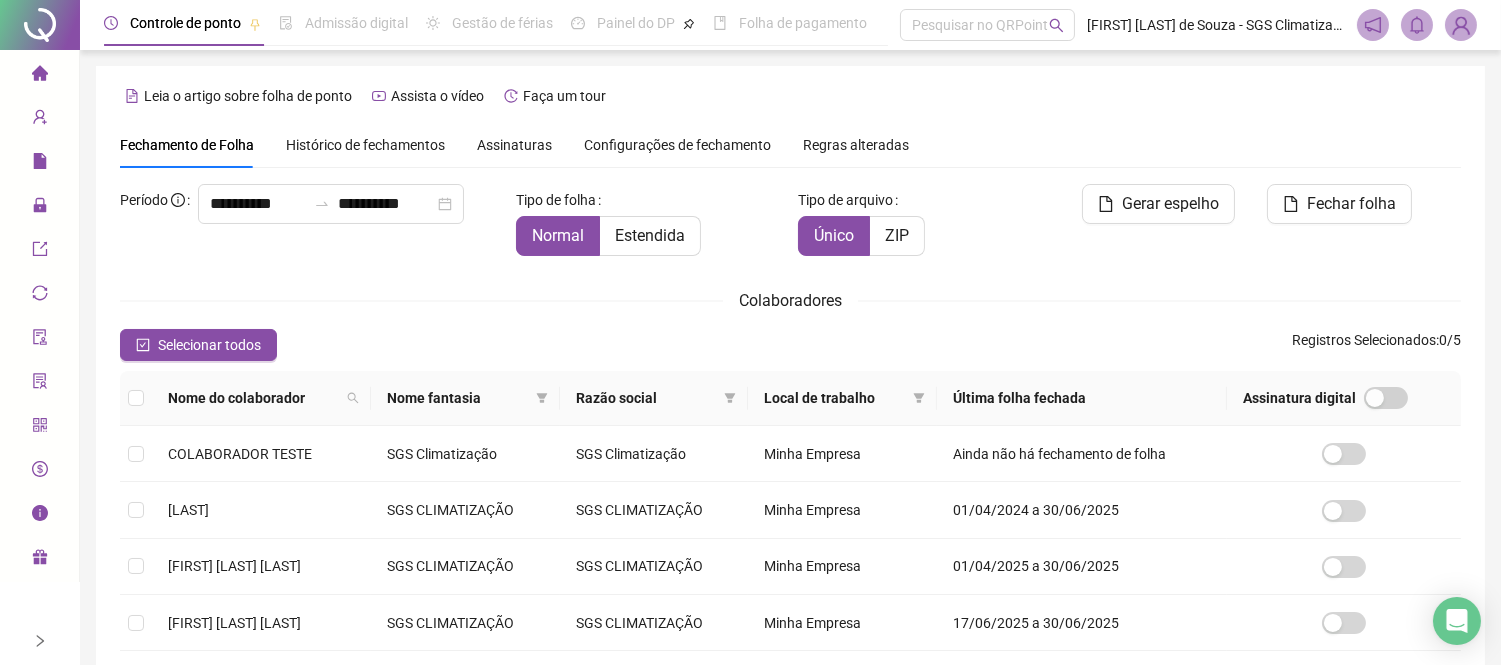 click 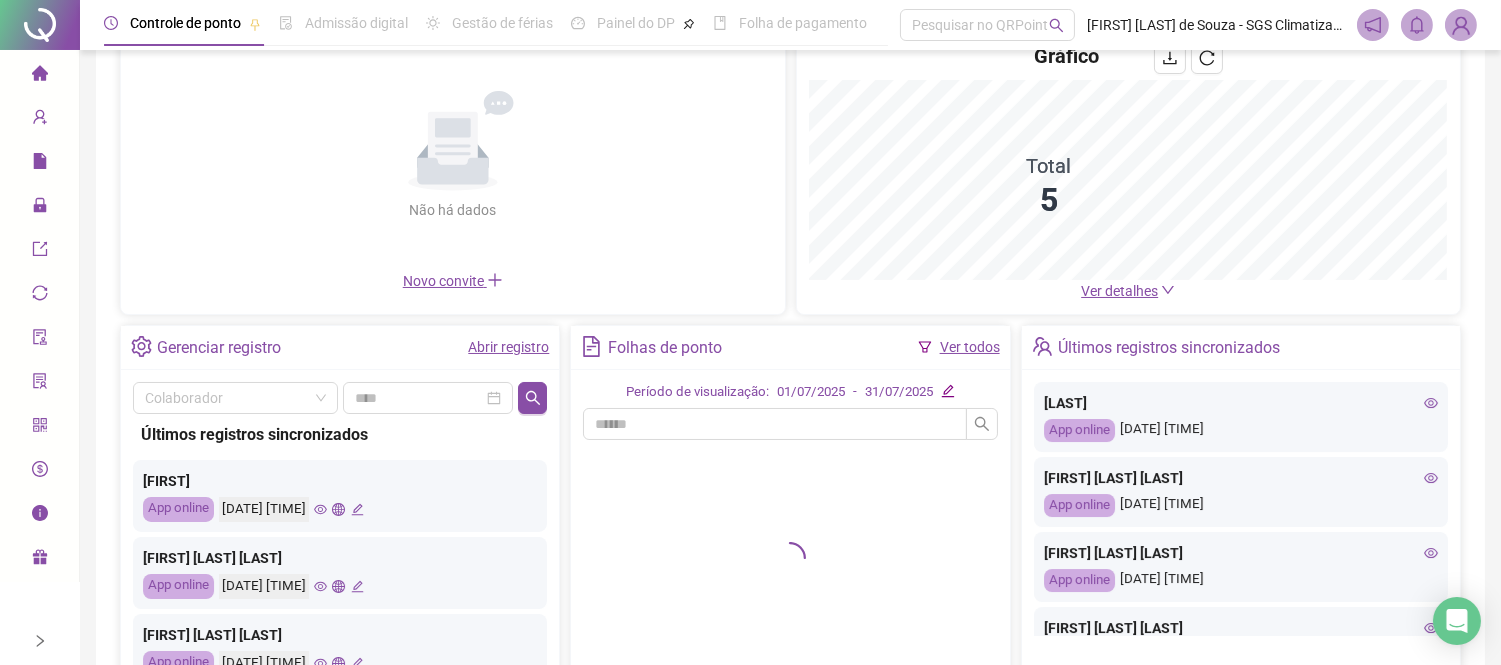 scroll, scrollTop: 222, scrollLeft: 0, axis: vertical 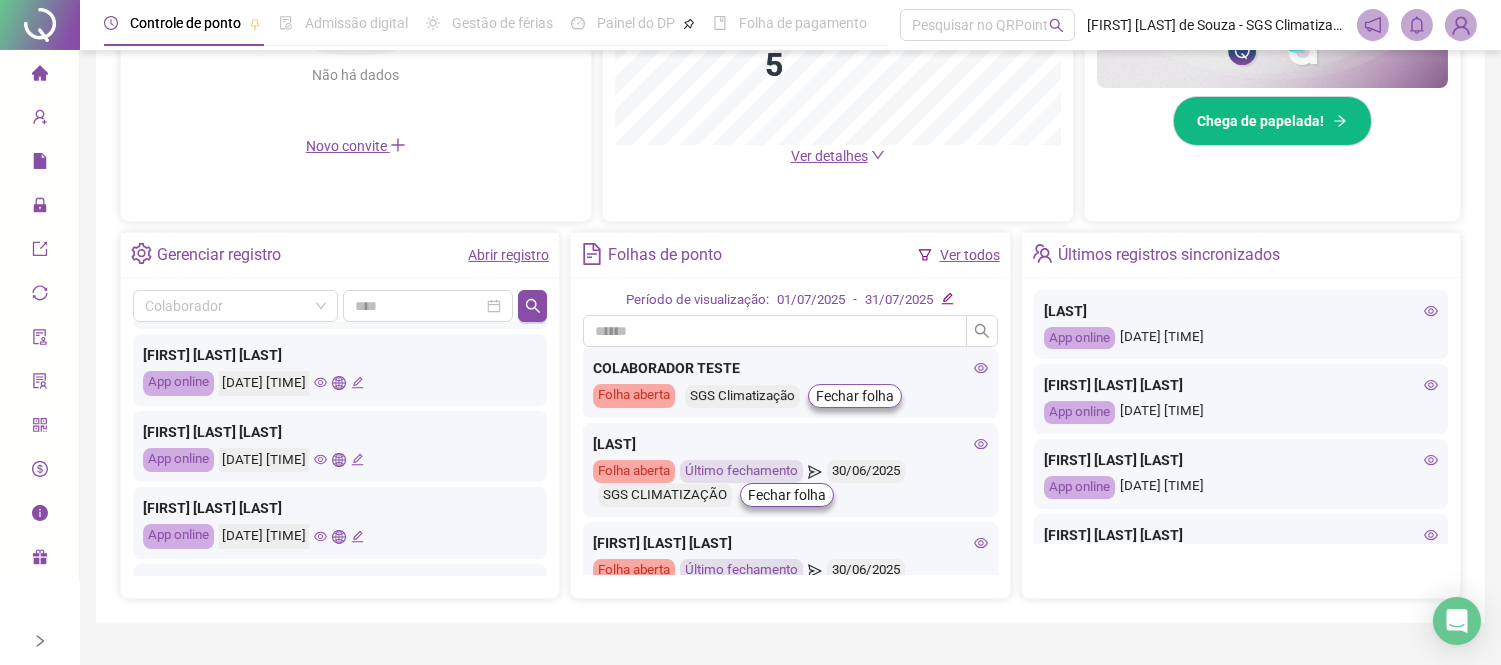 click on "Abrir registro" at bounding box center [508, 255] 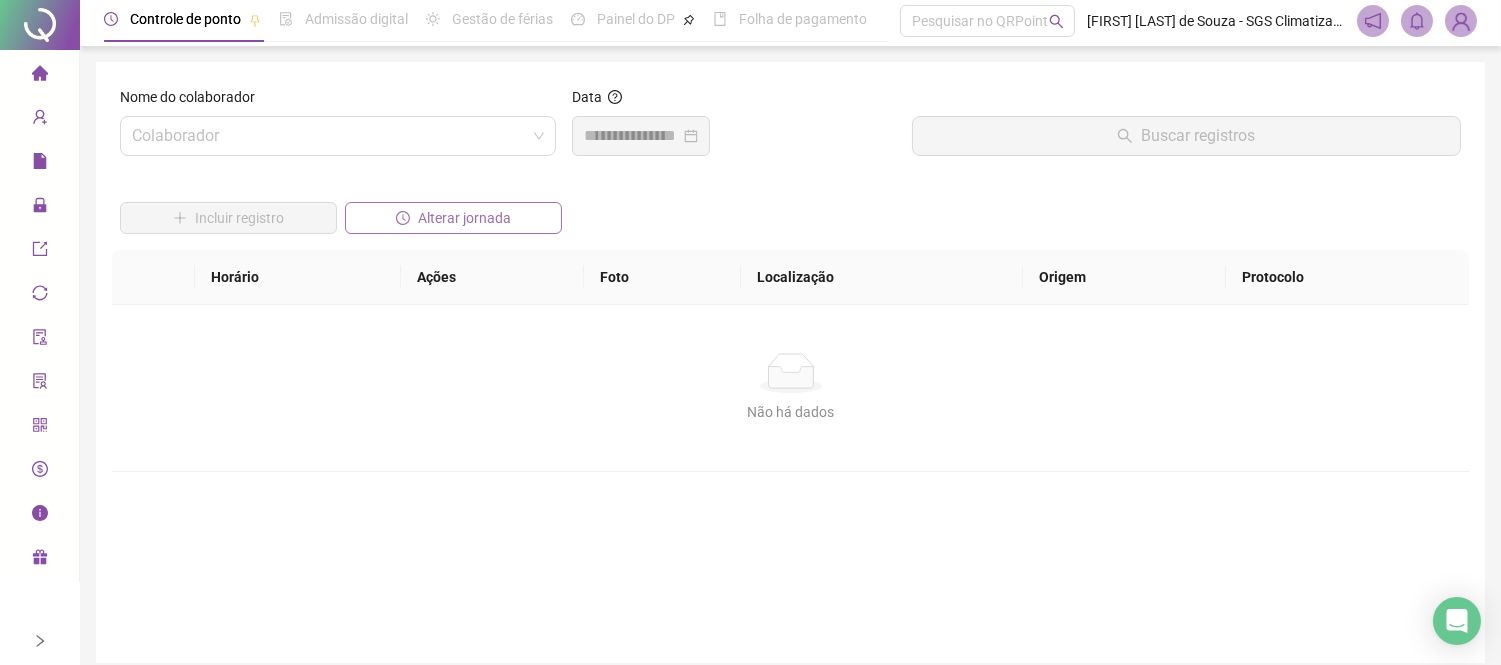 scroll, scrollTop: 0, scrollLeft: 0, axis: both 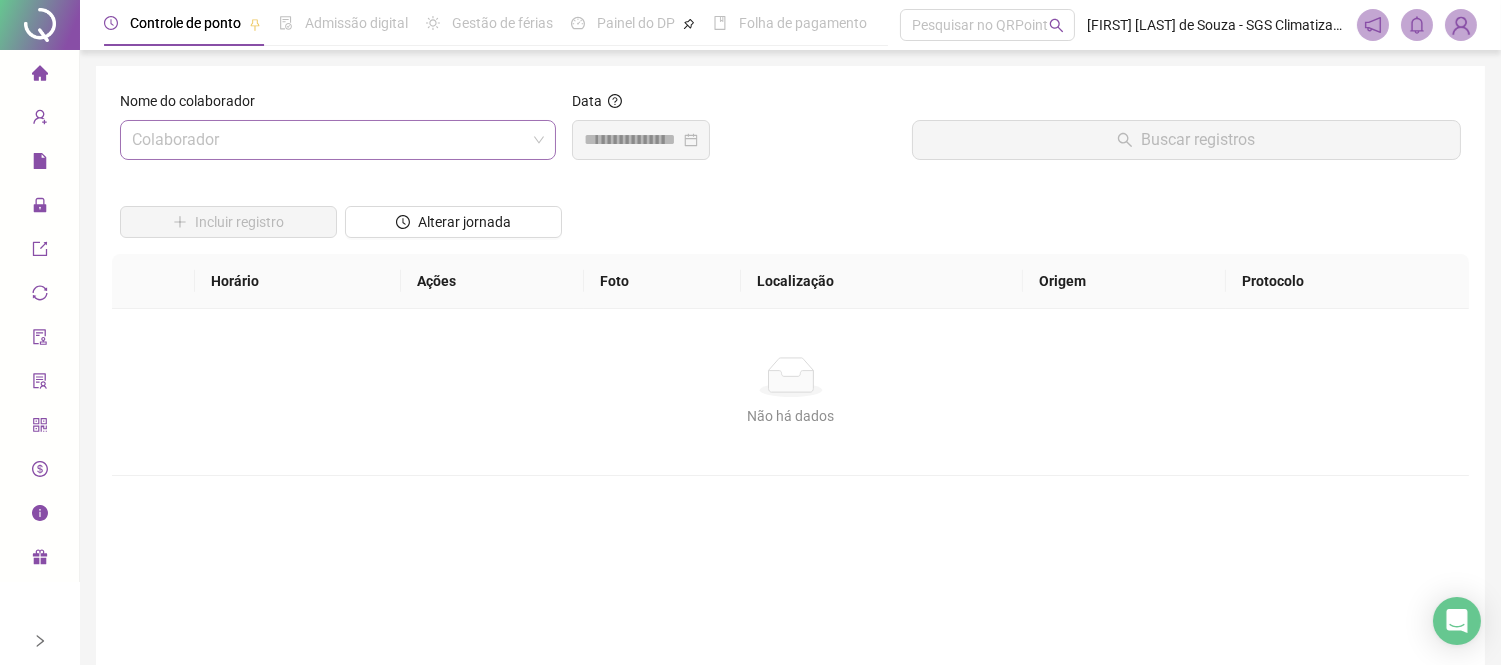 click at bounding box center (329, 140) 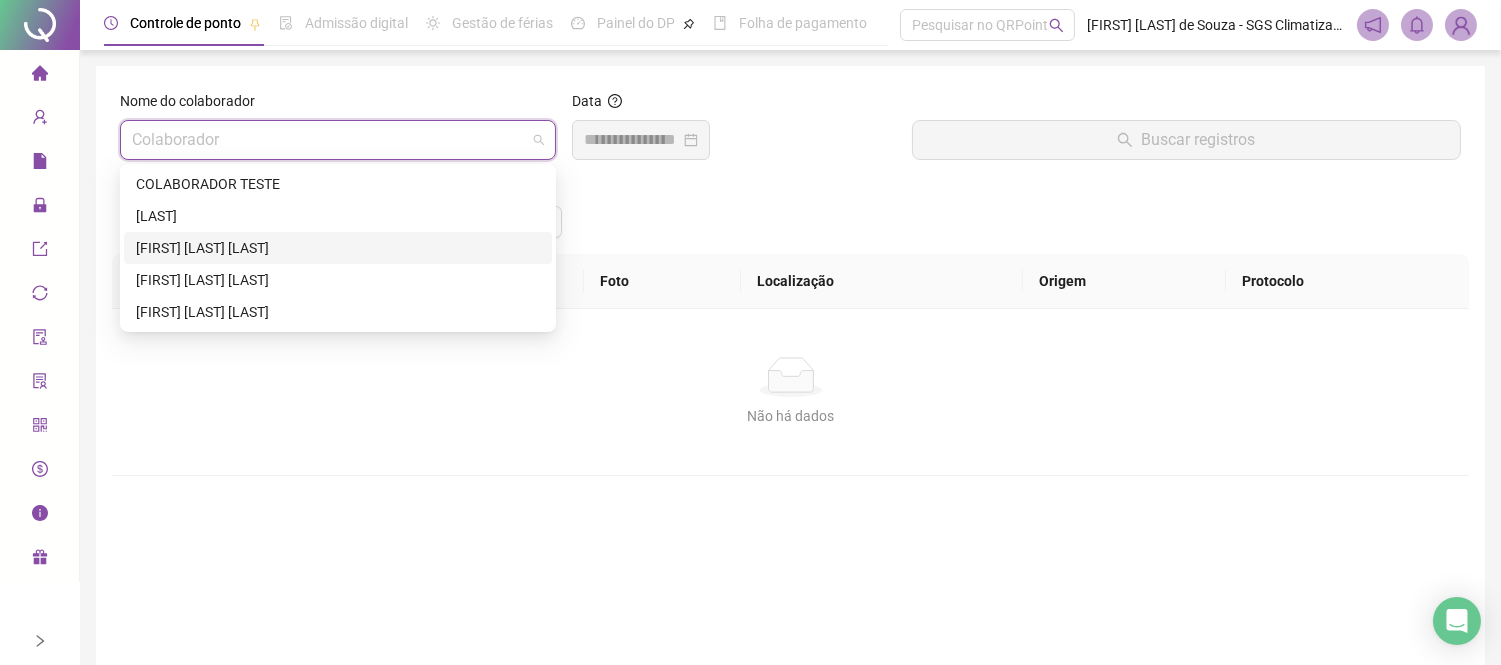 click on "[FIRST] [LAST] [LAST]" at bounding box center [338, 248] 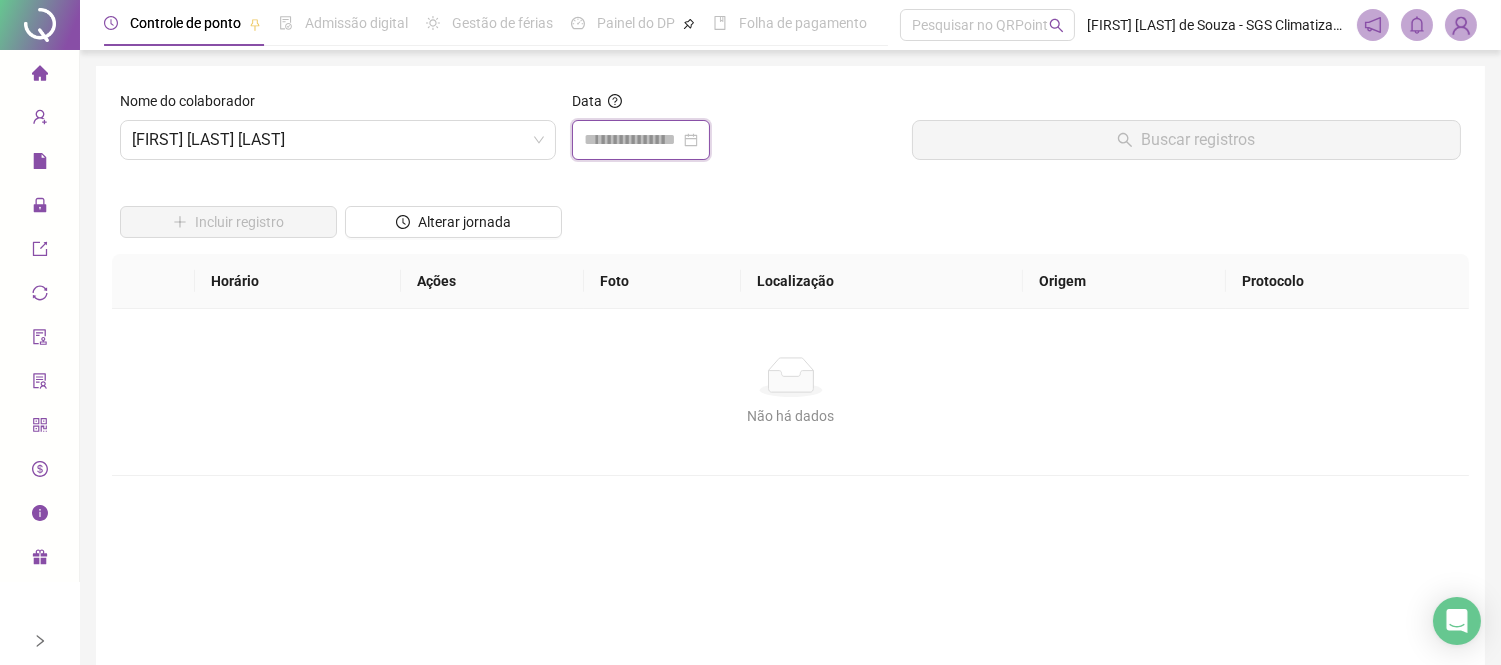 click at bounding box center (632, 140) 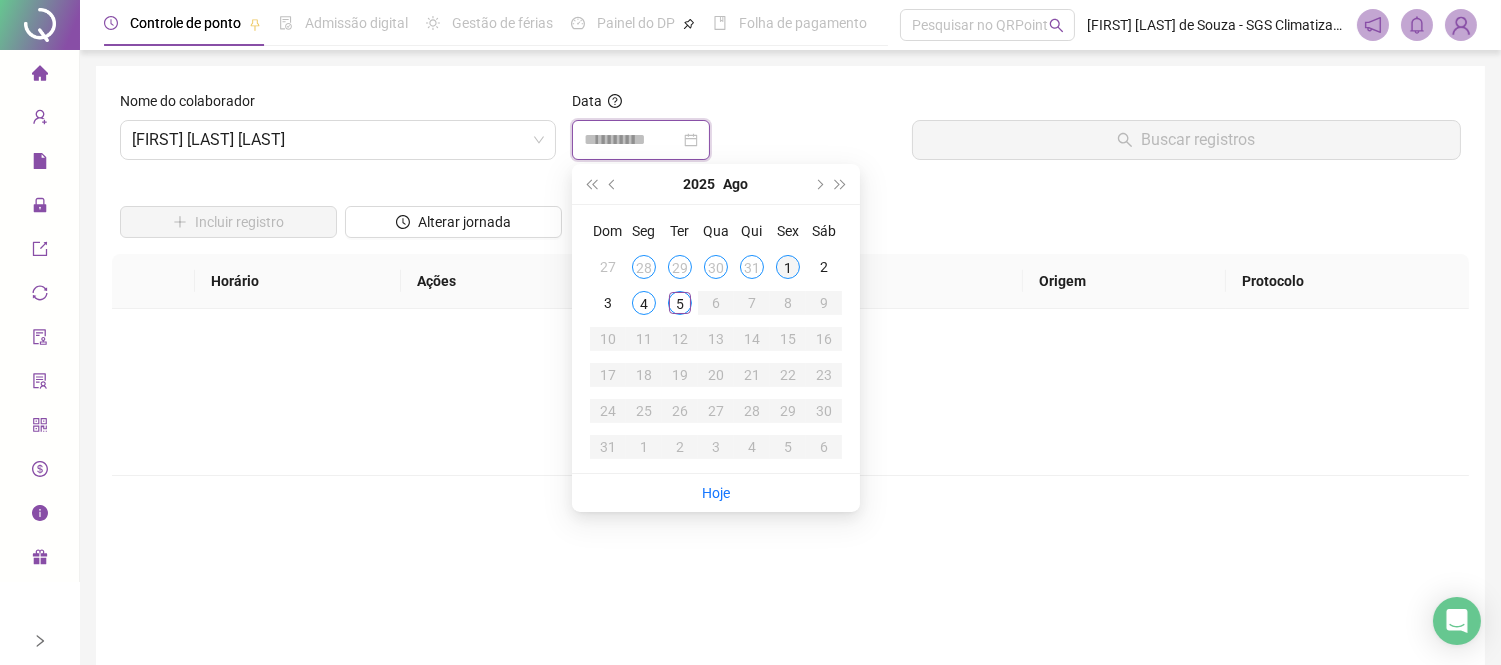 type on "**********" 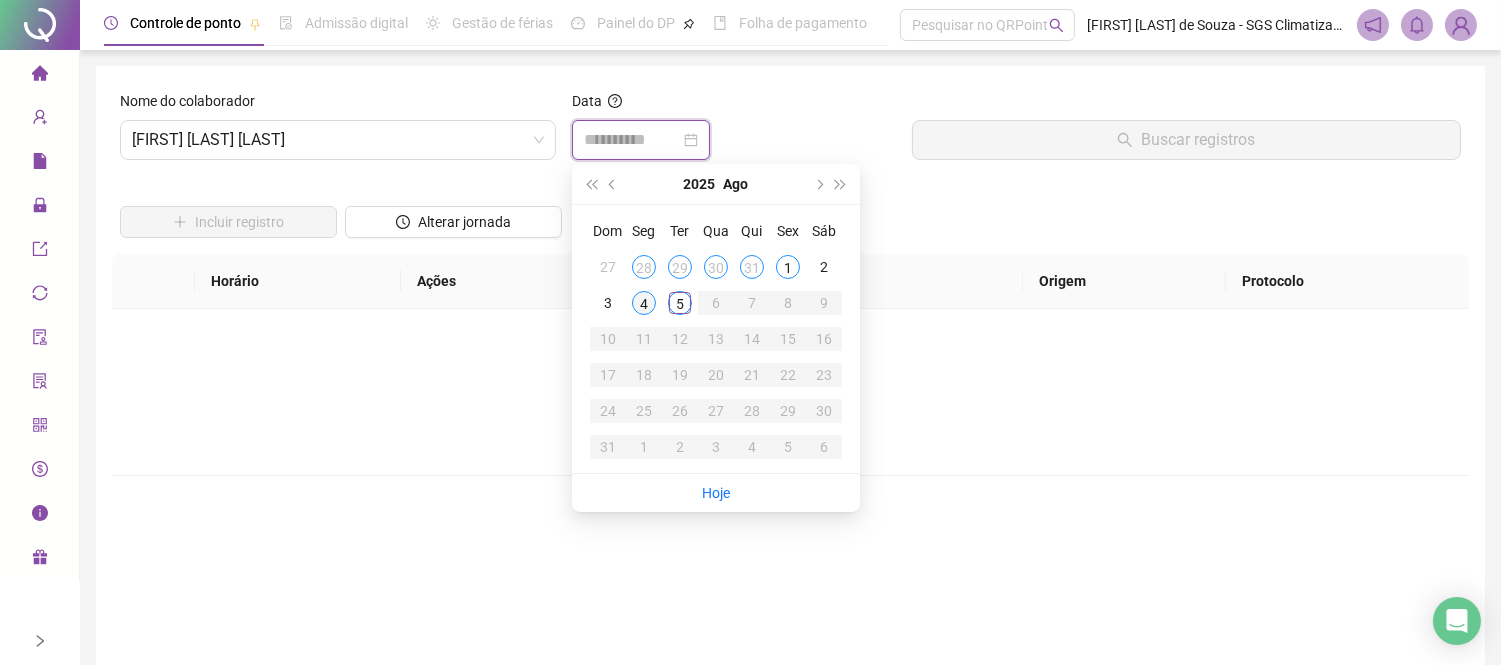 type on "**********" 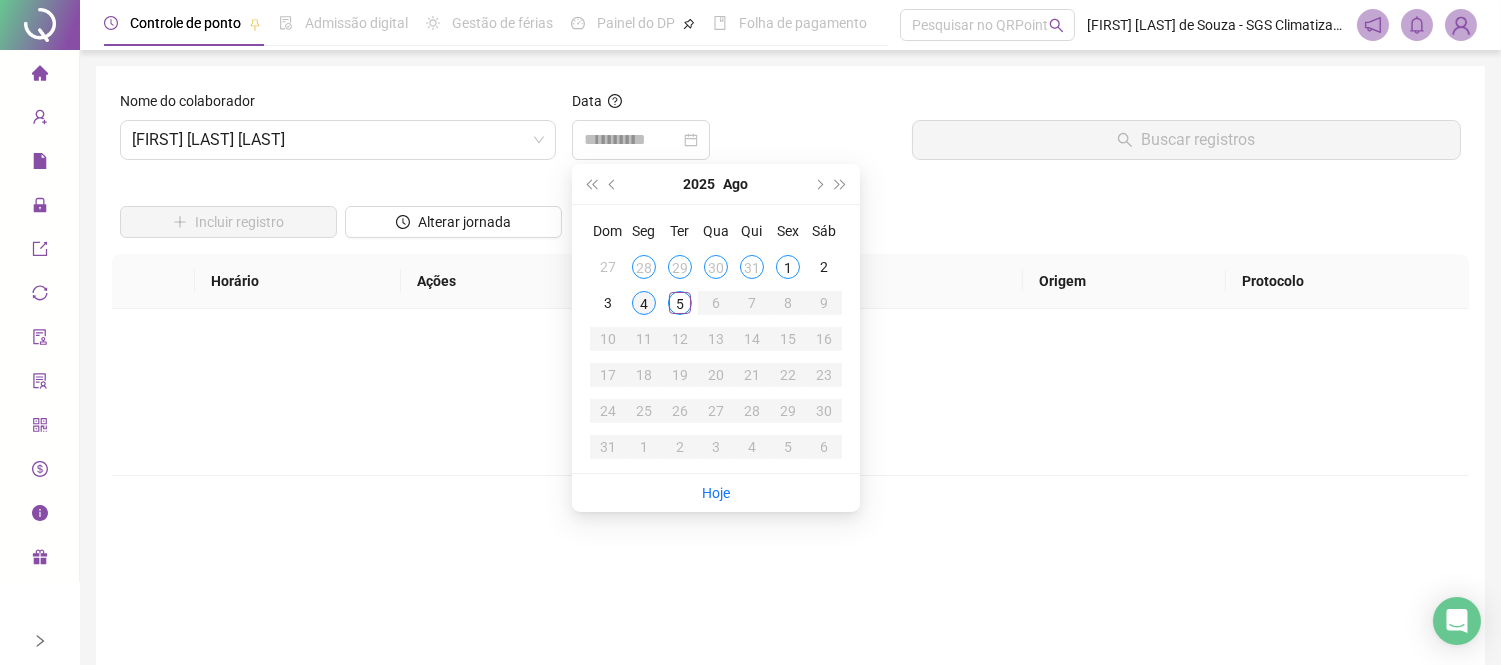 click on "4" at bounding box center [644, 303] 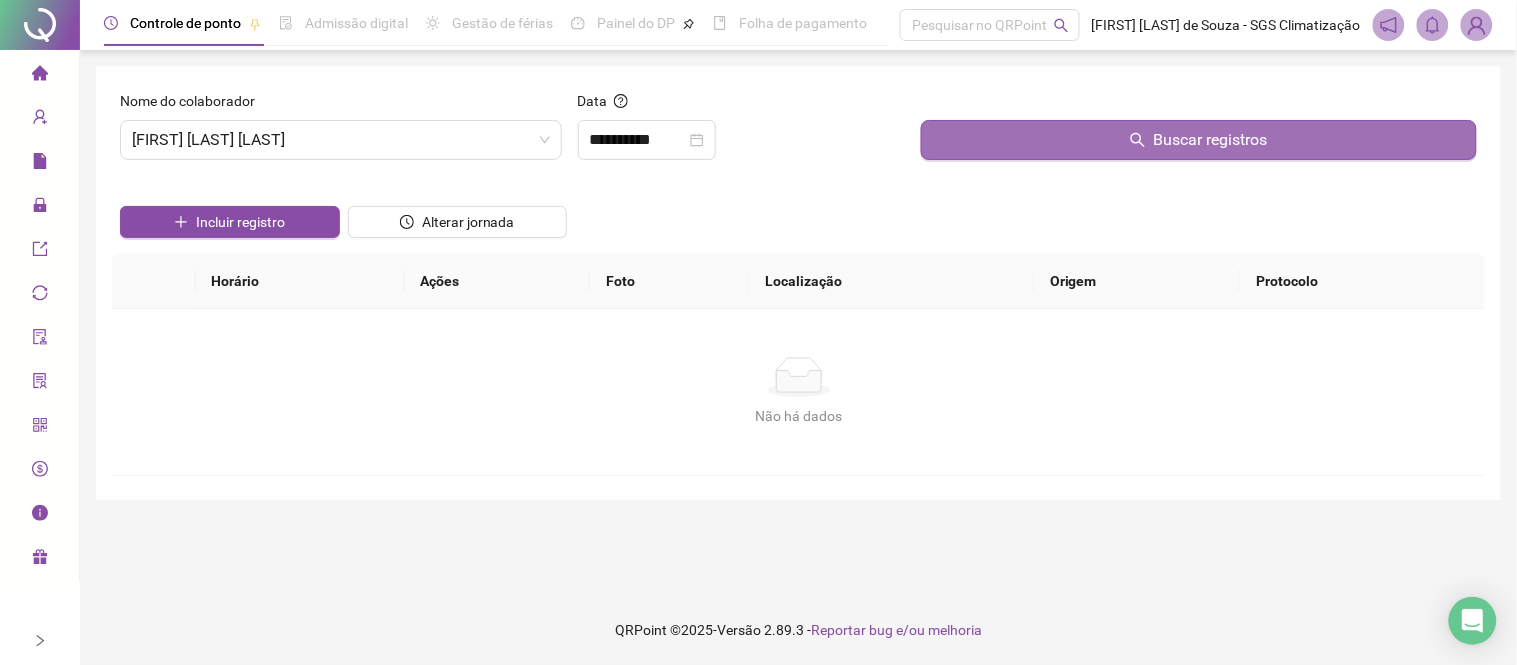 click on "Buscar registros" at bounding box center [1199, 140] 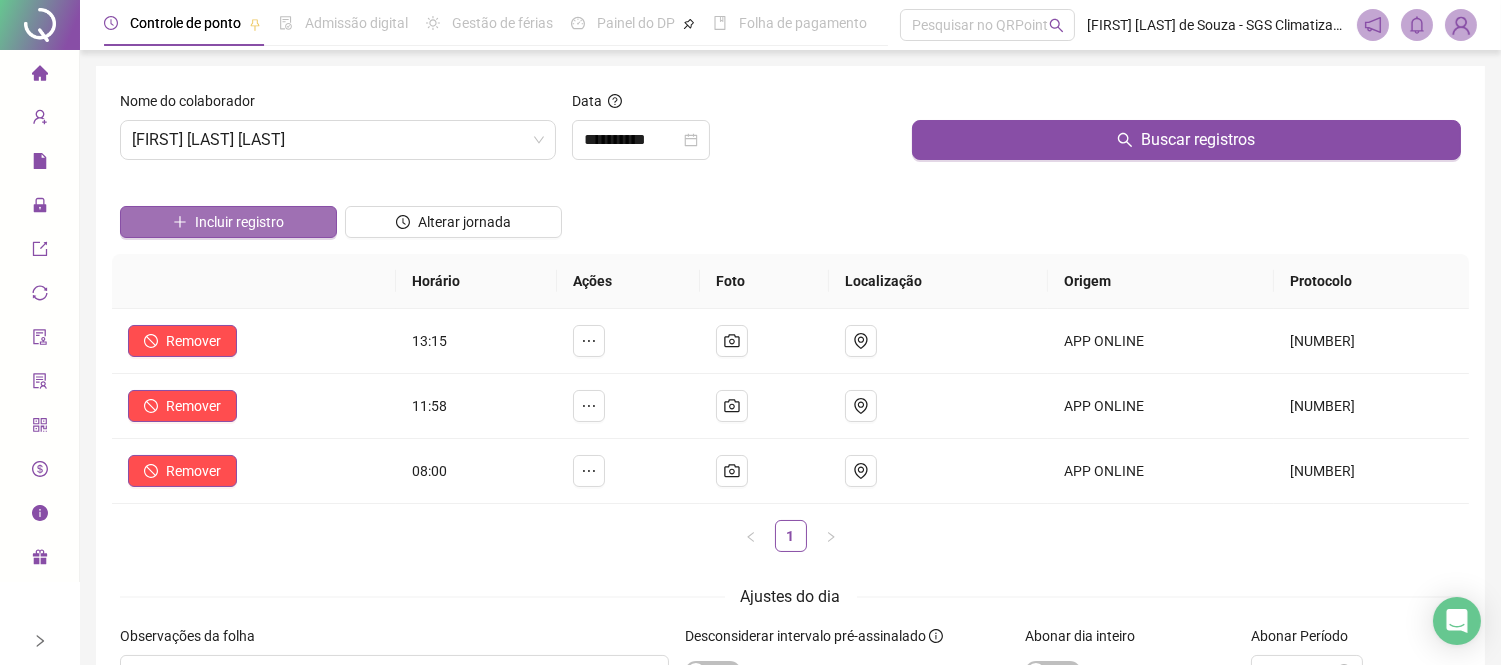click on "Incluir registro" at bounding box center (228, 222) 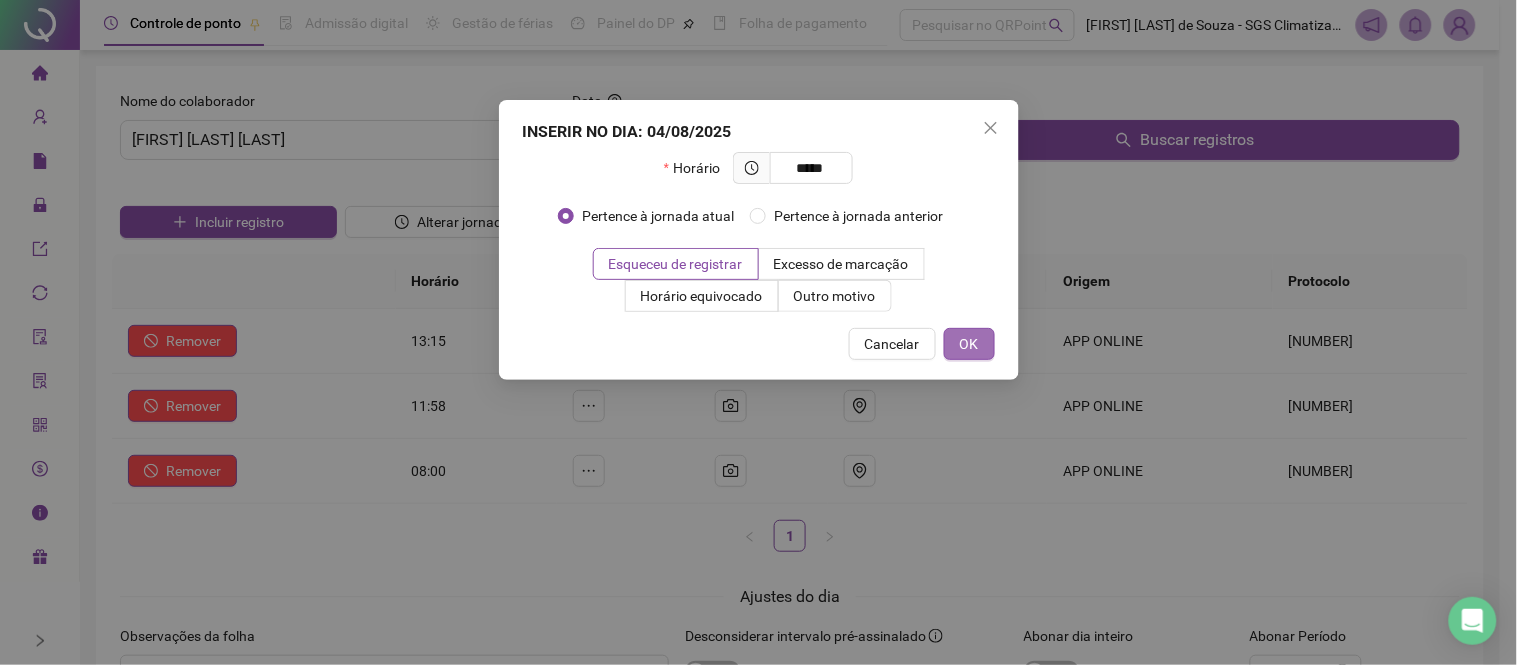 type on "*****" 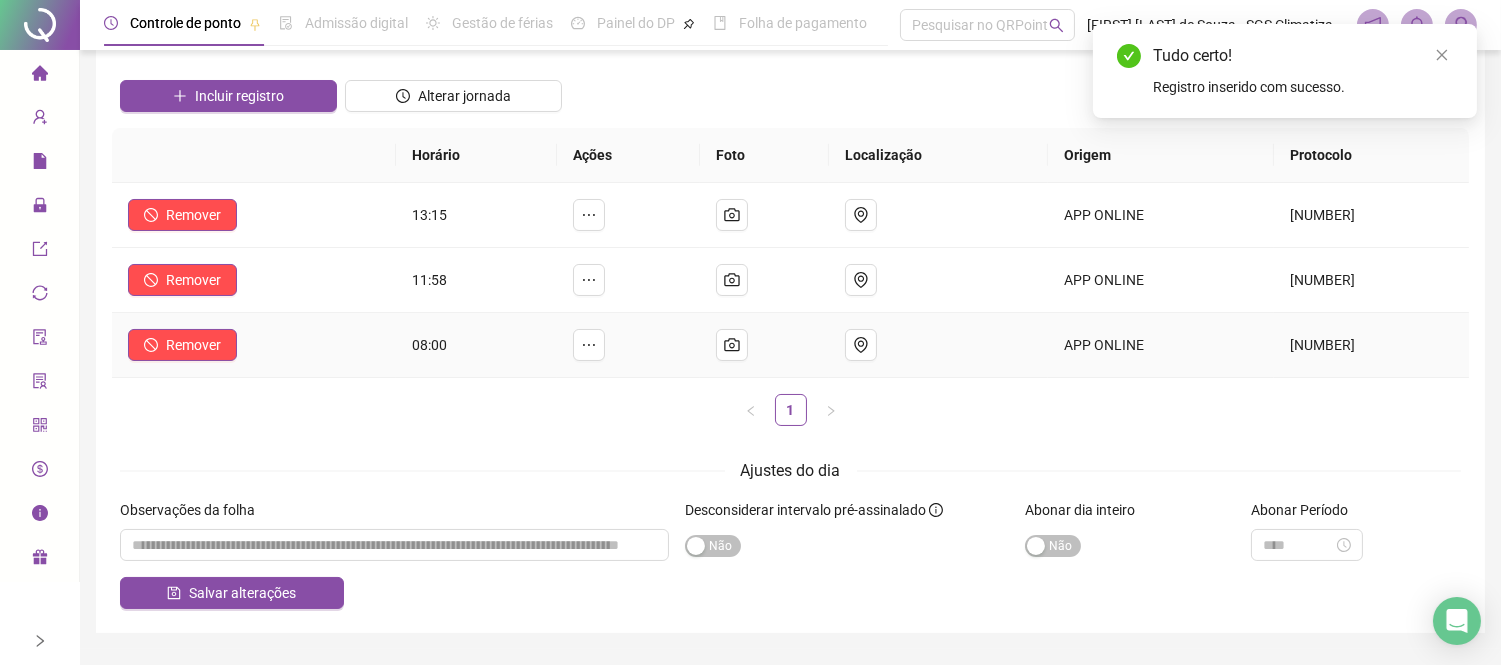 scroll, scrollTop: 180, scrollLeft: 0, axis: vertical 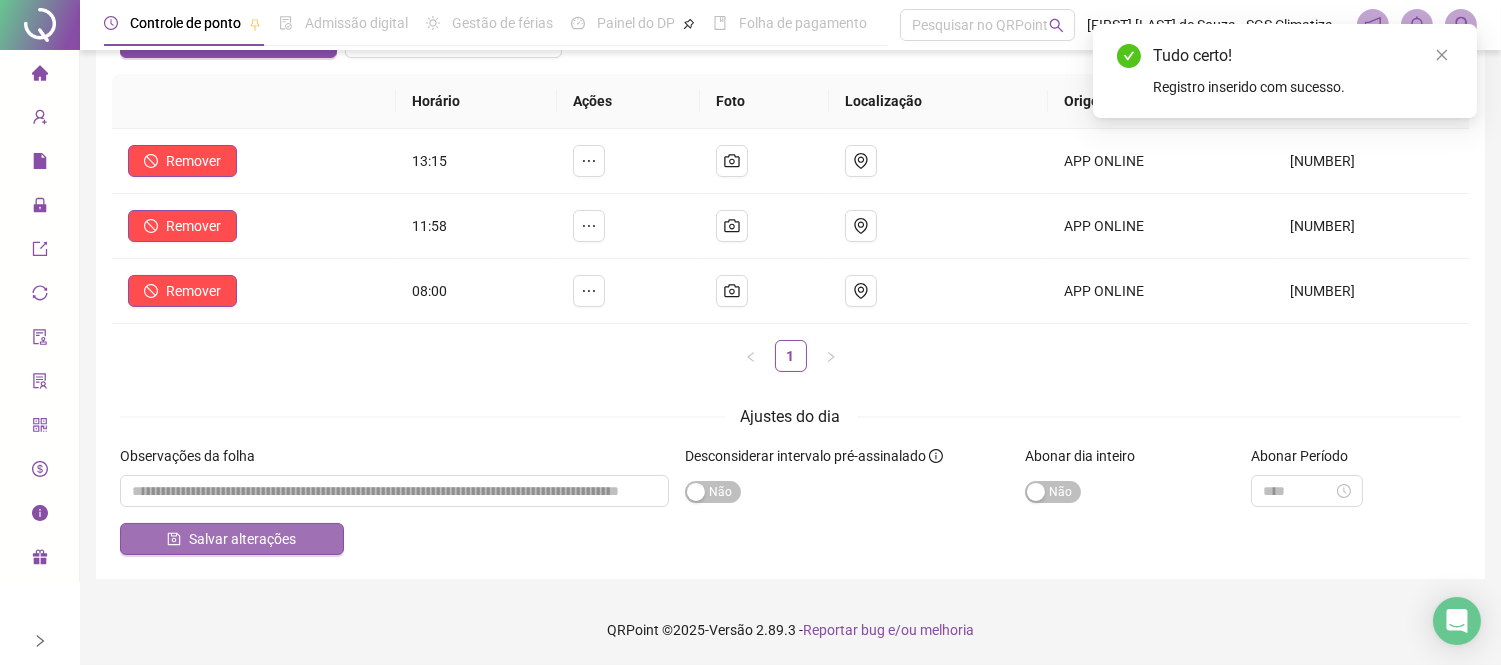 click on "Salvar alterações" at bounding box center [232, 539] 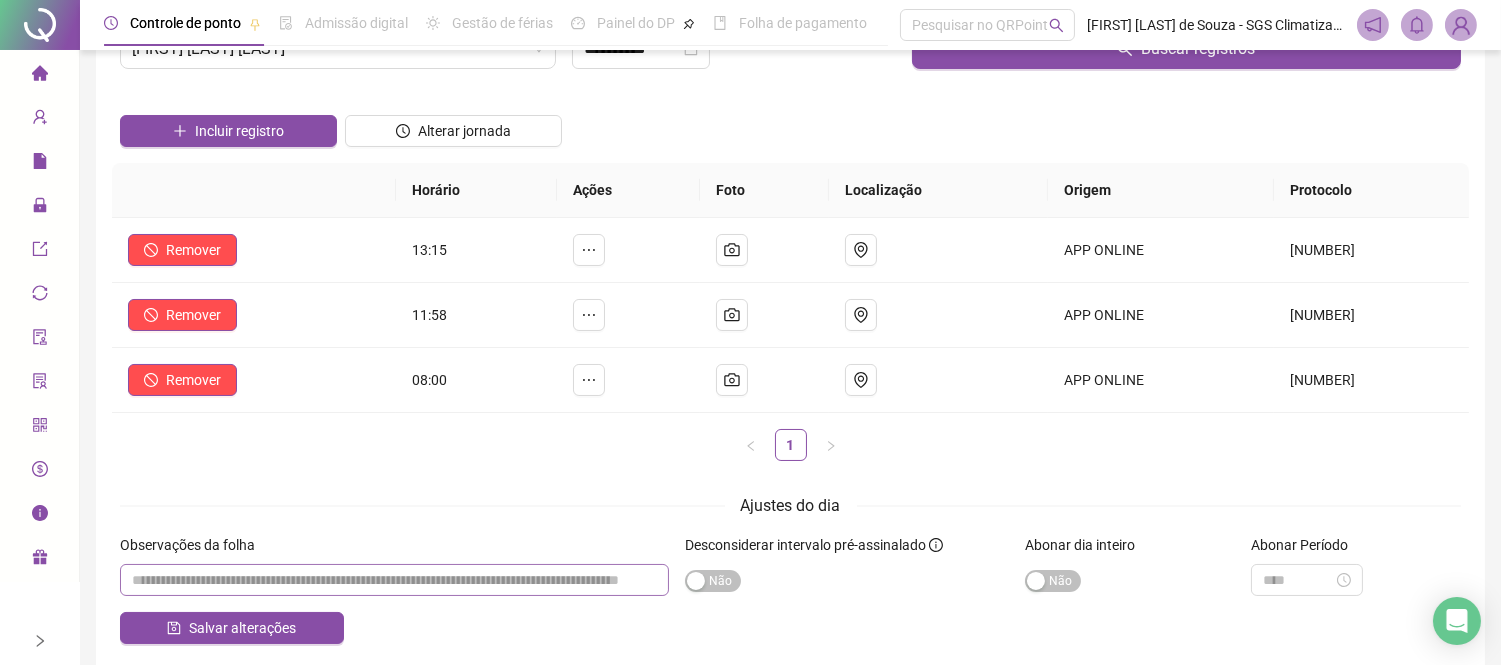 scroll, scrollTop: 0, scrollLeft: 0, axis: both 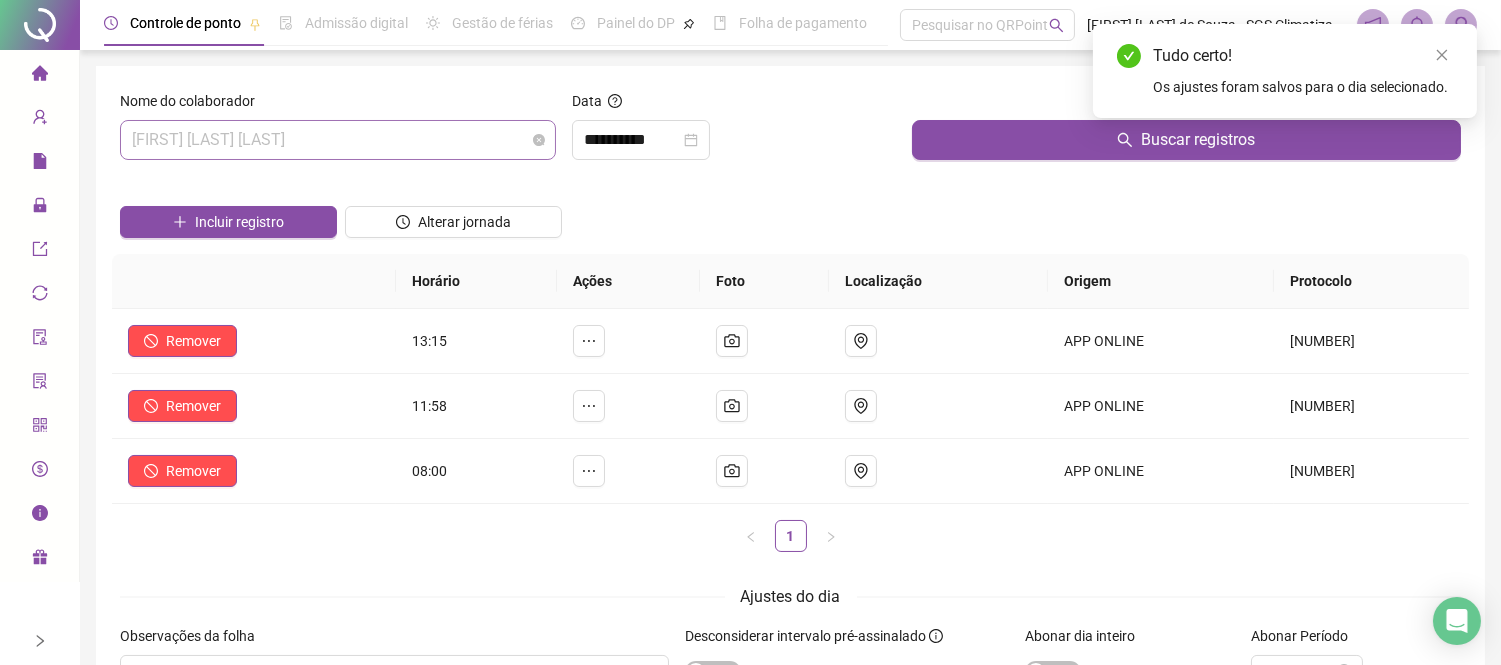 click on "[FIRST] [LAST] [LAST]" at bounding box center [338, 140] 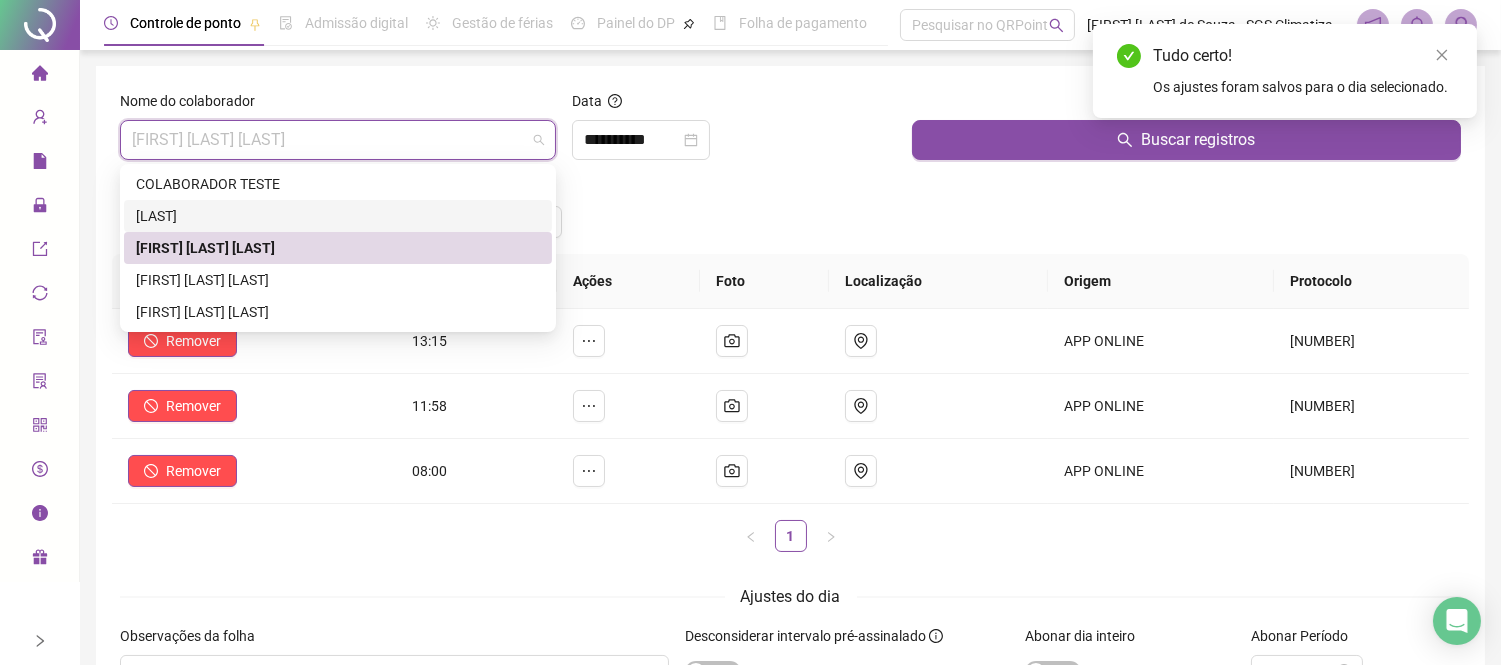 click on "[LAST]" at bounding box center [338, 216] 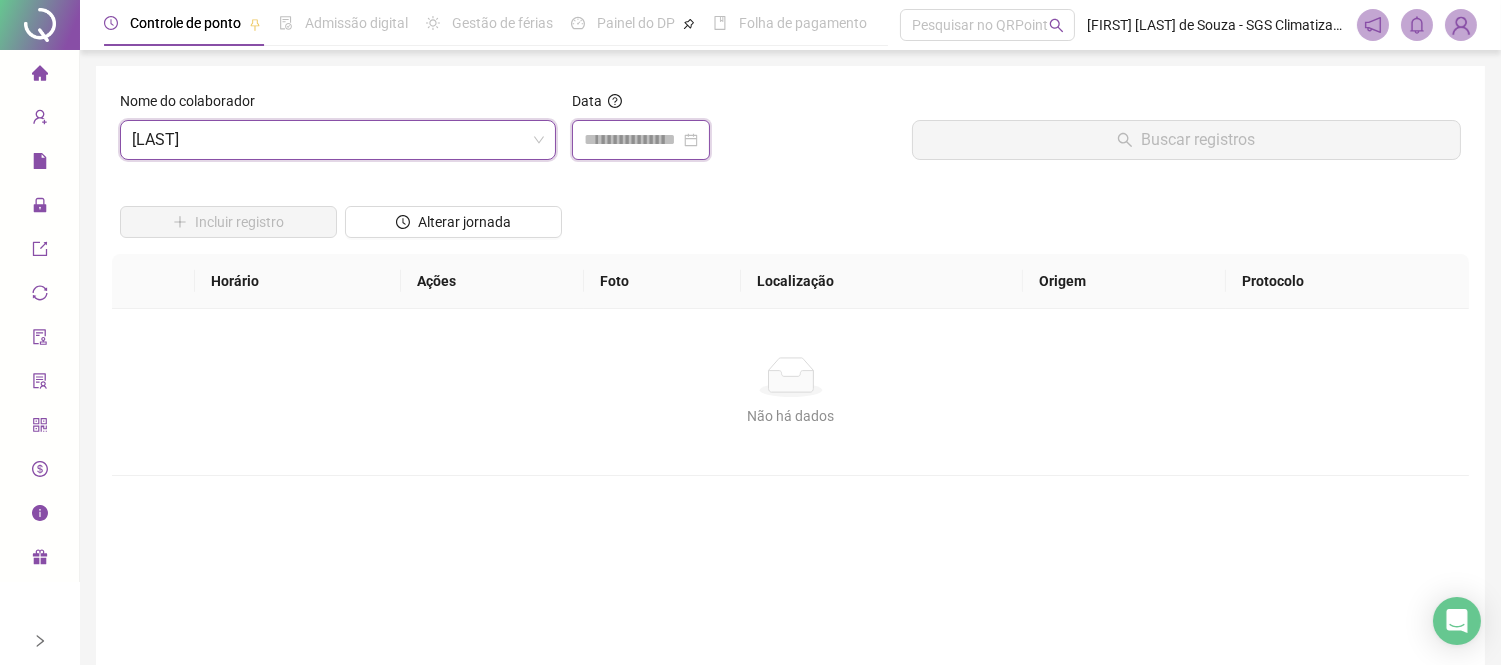 click at bounding box center [632, 140] 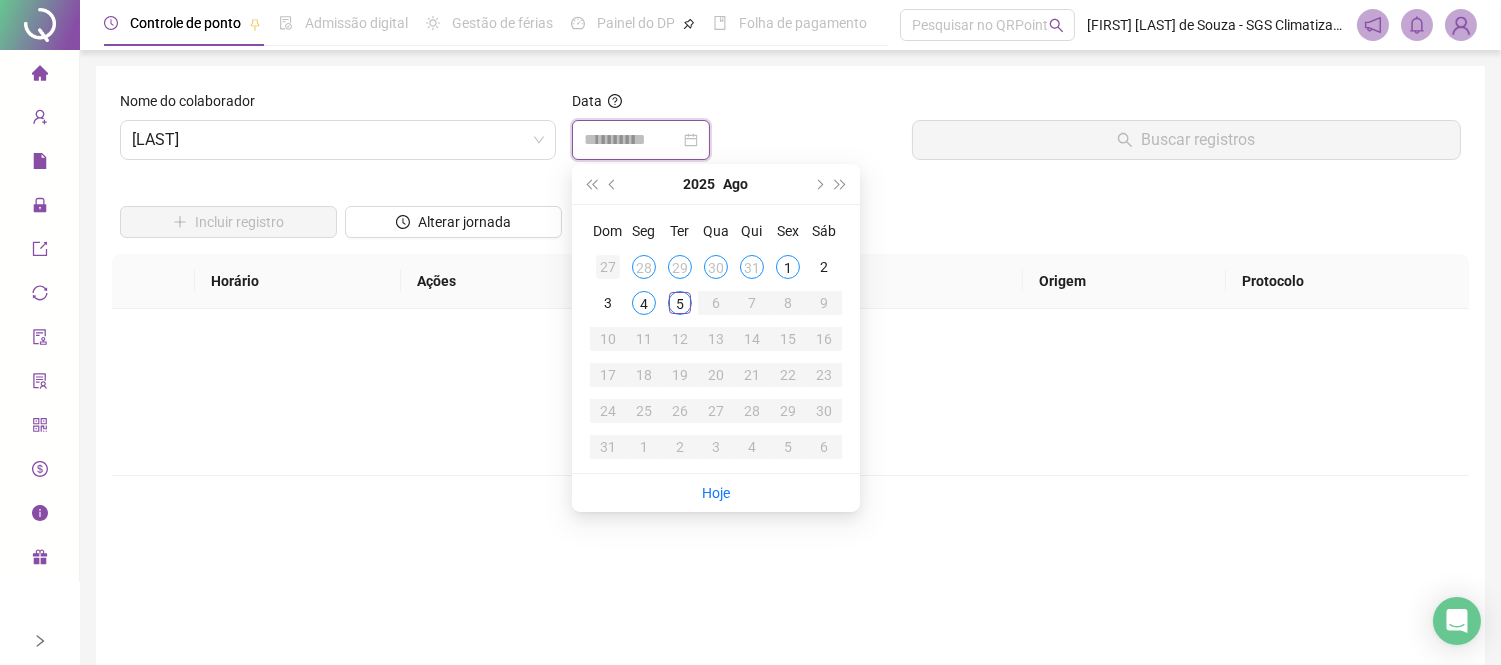 type on "**********" 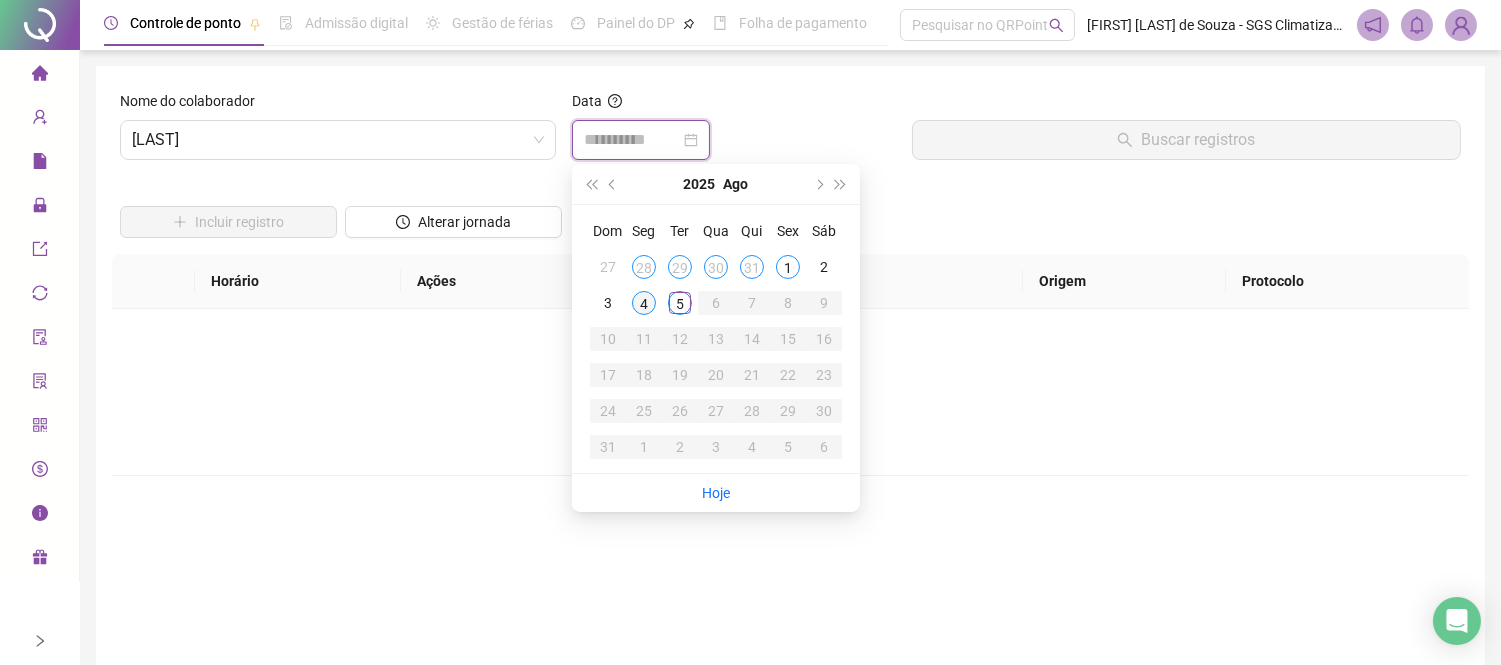 type on "**********" 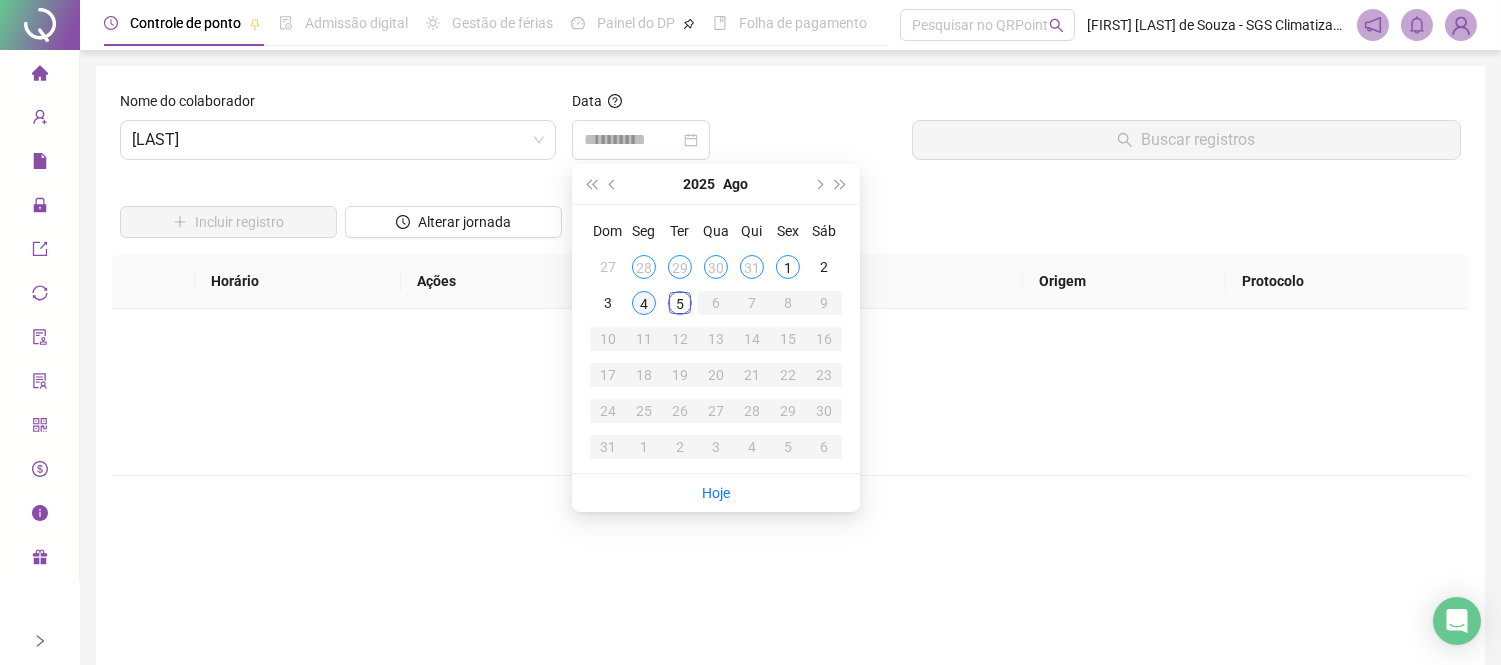 click on "4" at bounding box center [644, 303] 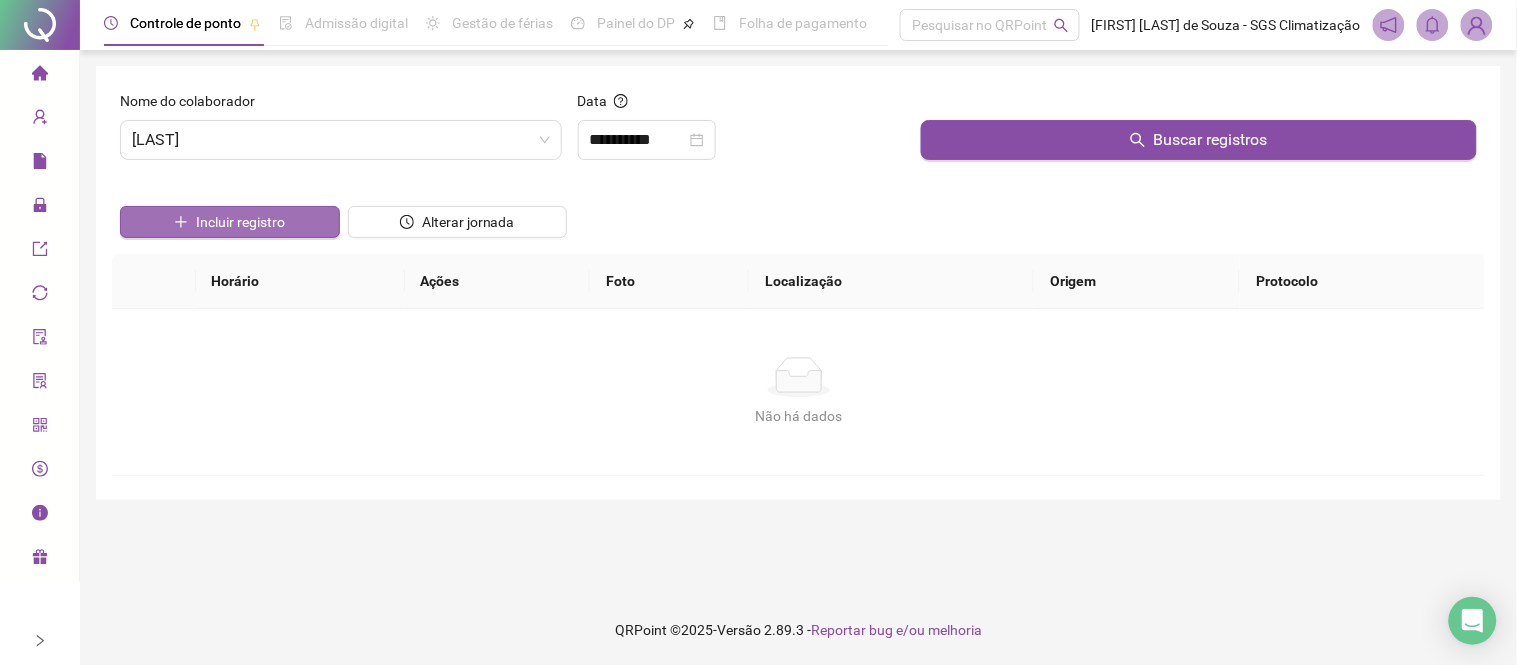 click on "Incluir registro" at bounding box center [240, 222] 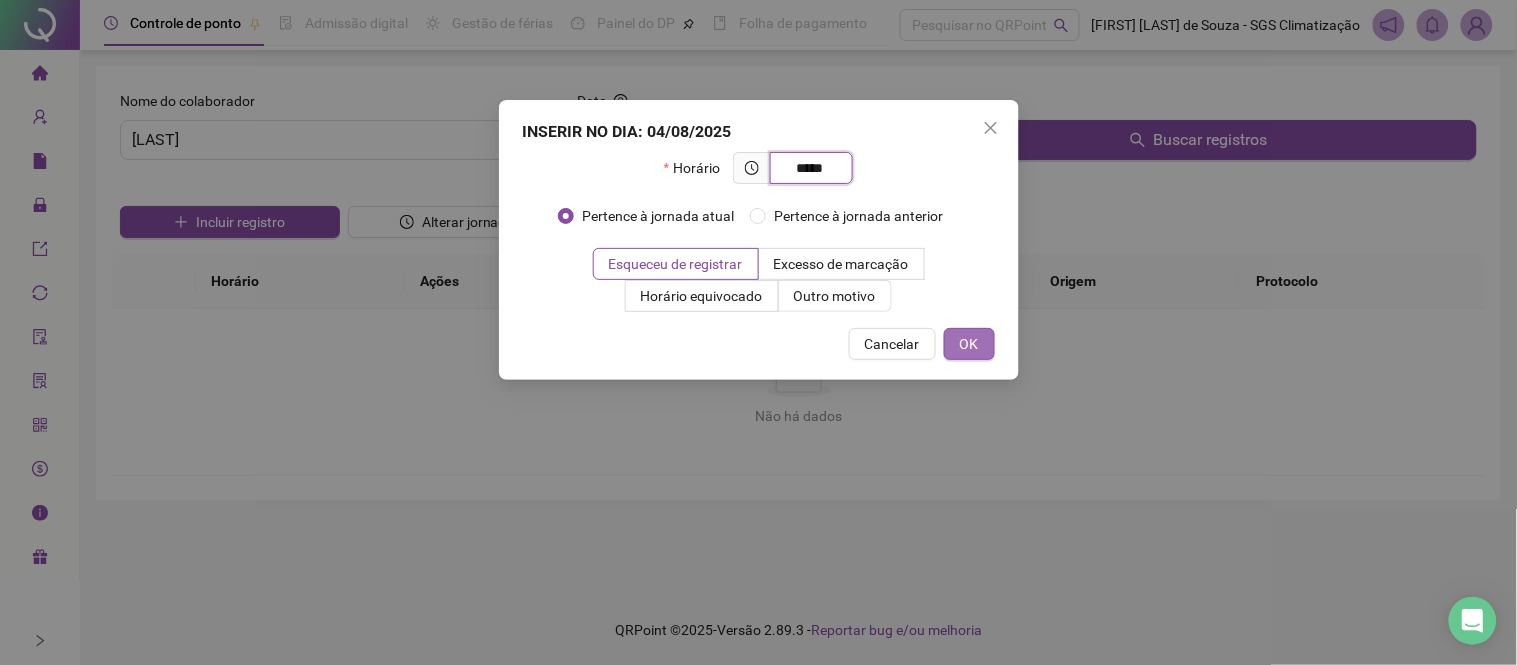 type on "*****" 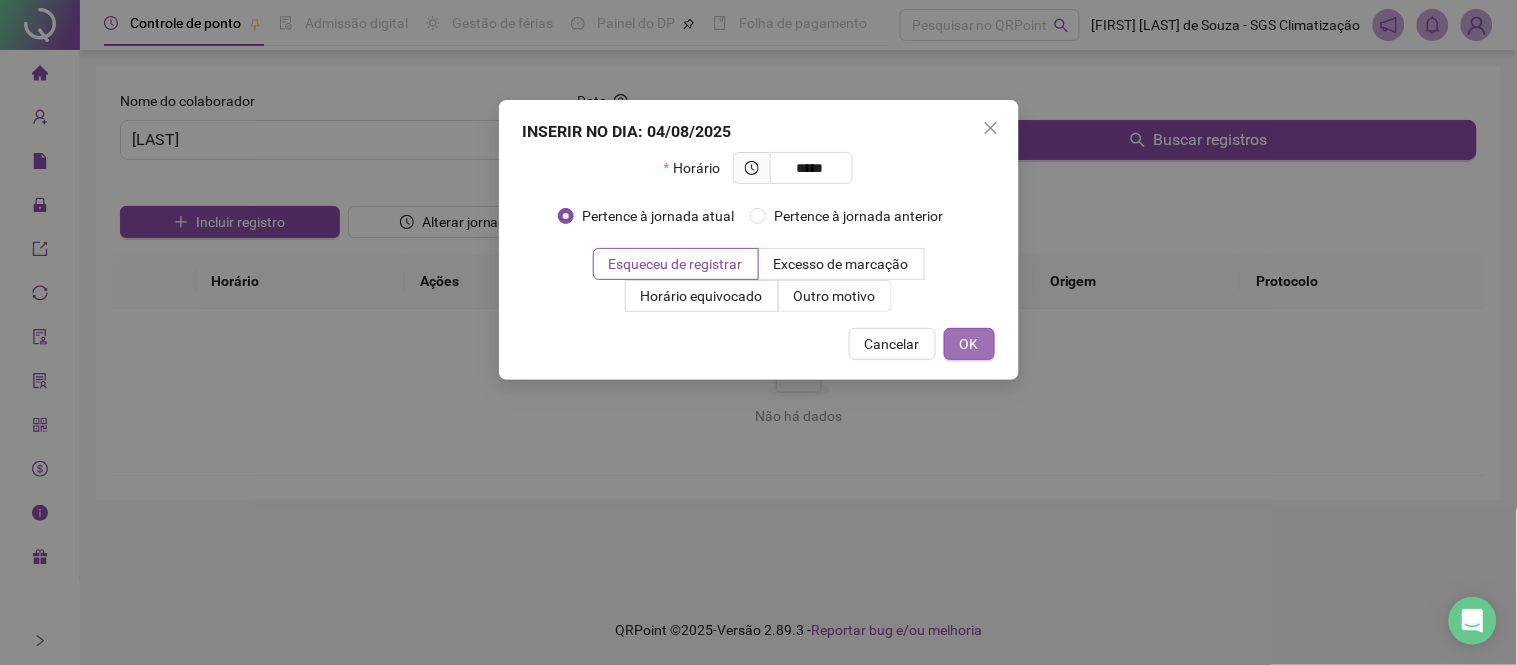 click on "OK" at bounding box center (969, 344) 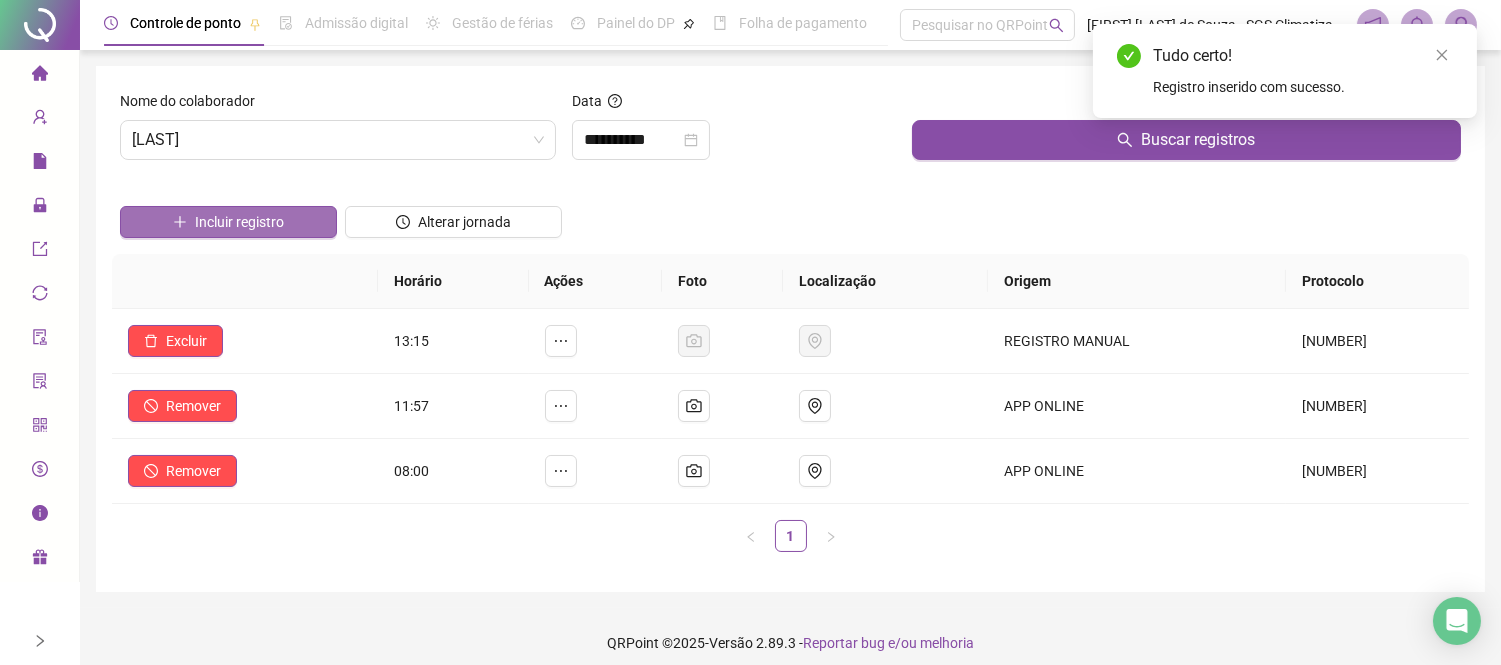 click on "Incluir registro" at bounding box center (228, 222) 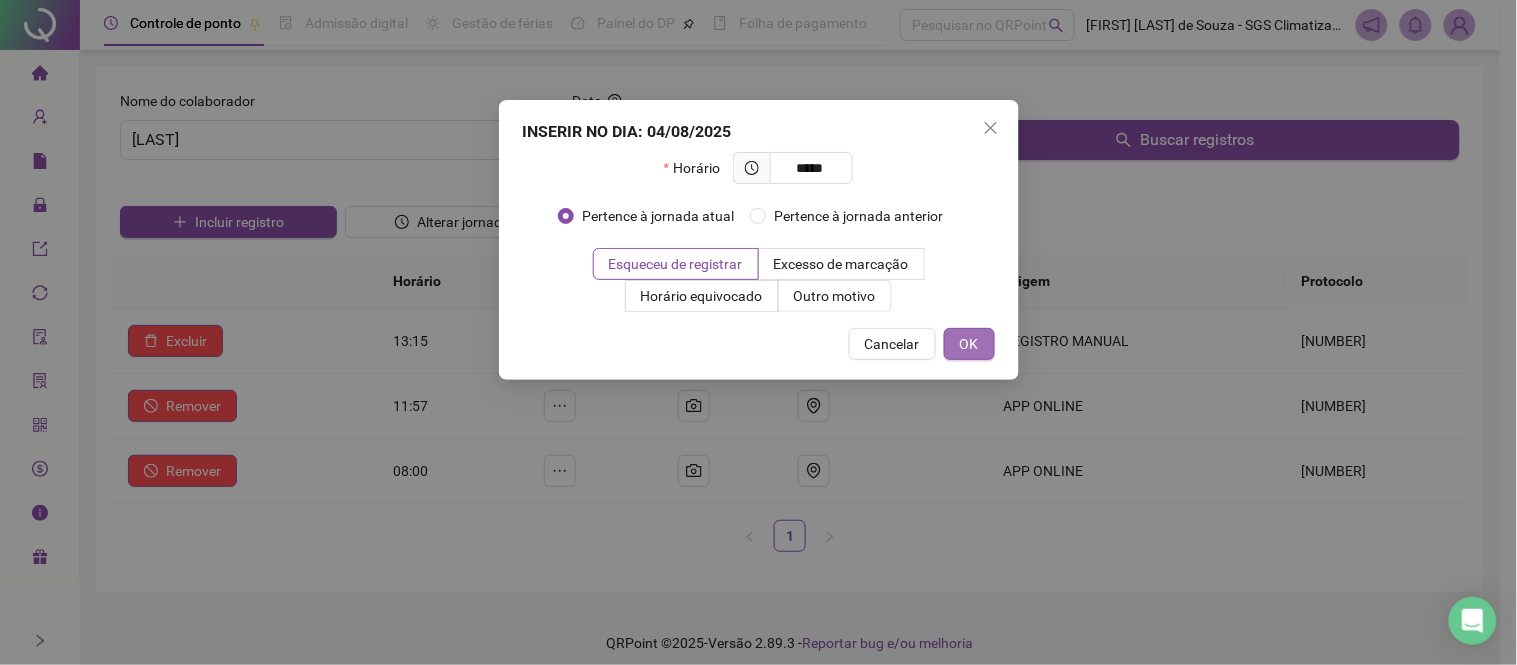 type on "*****" 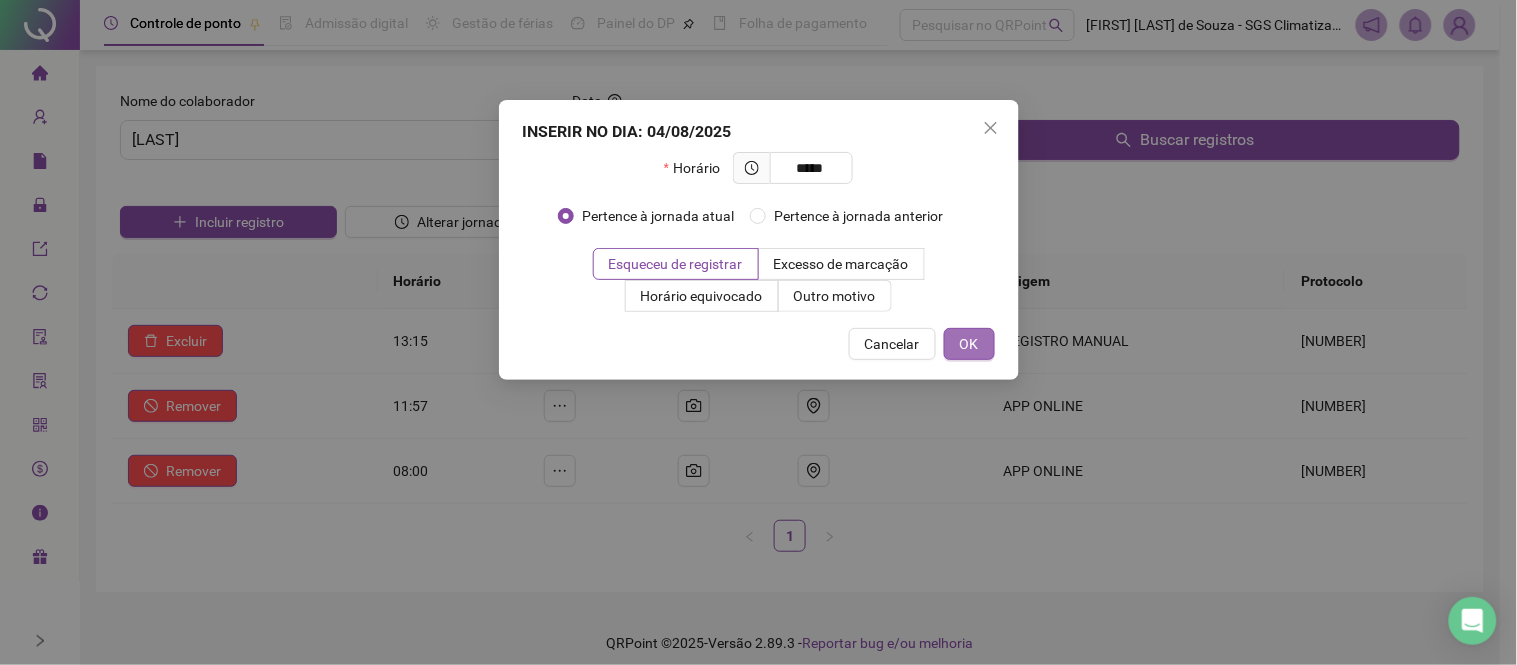 click on "OK" at bounding box center [969, 344] 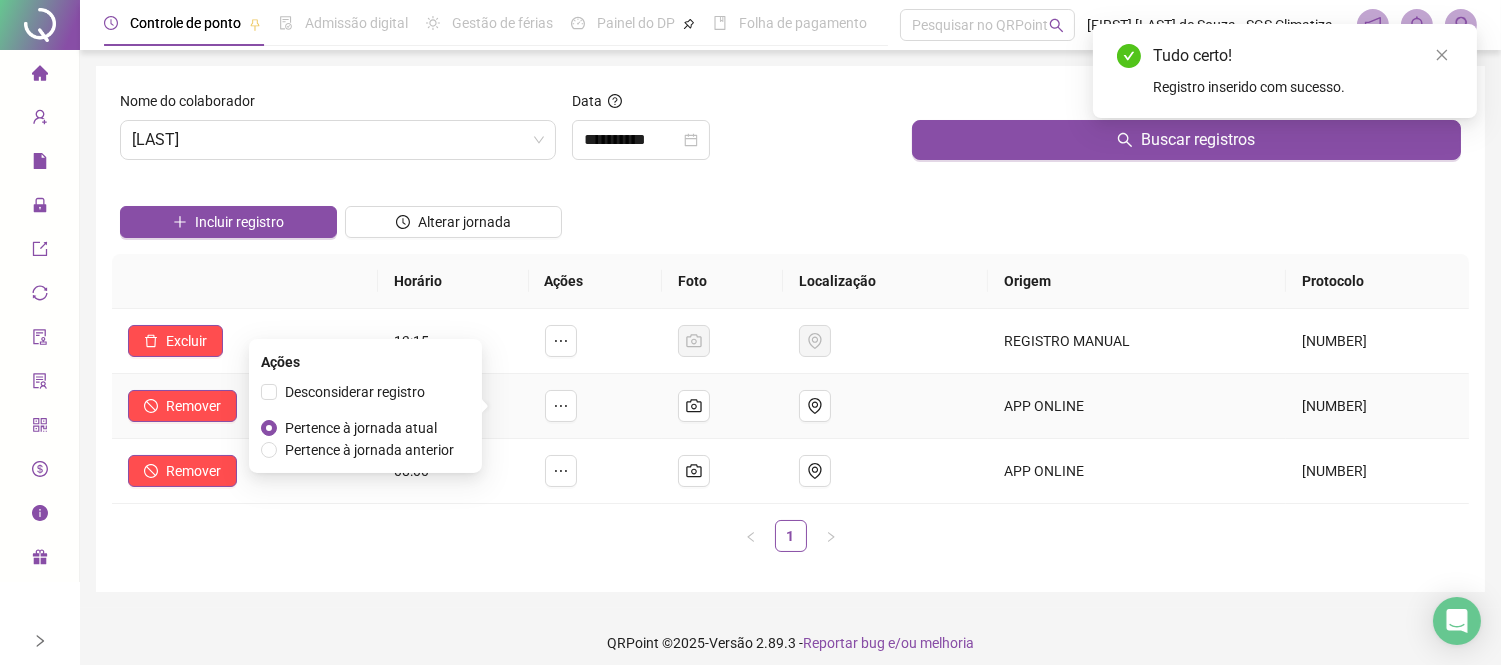 scroll, scrollTop: 13, scrollLeft: 0, axis: vertical 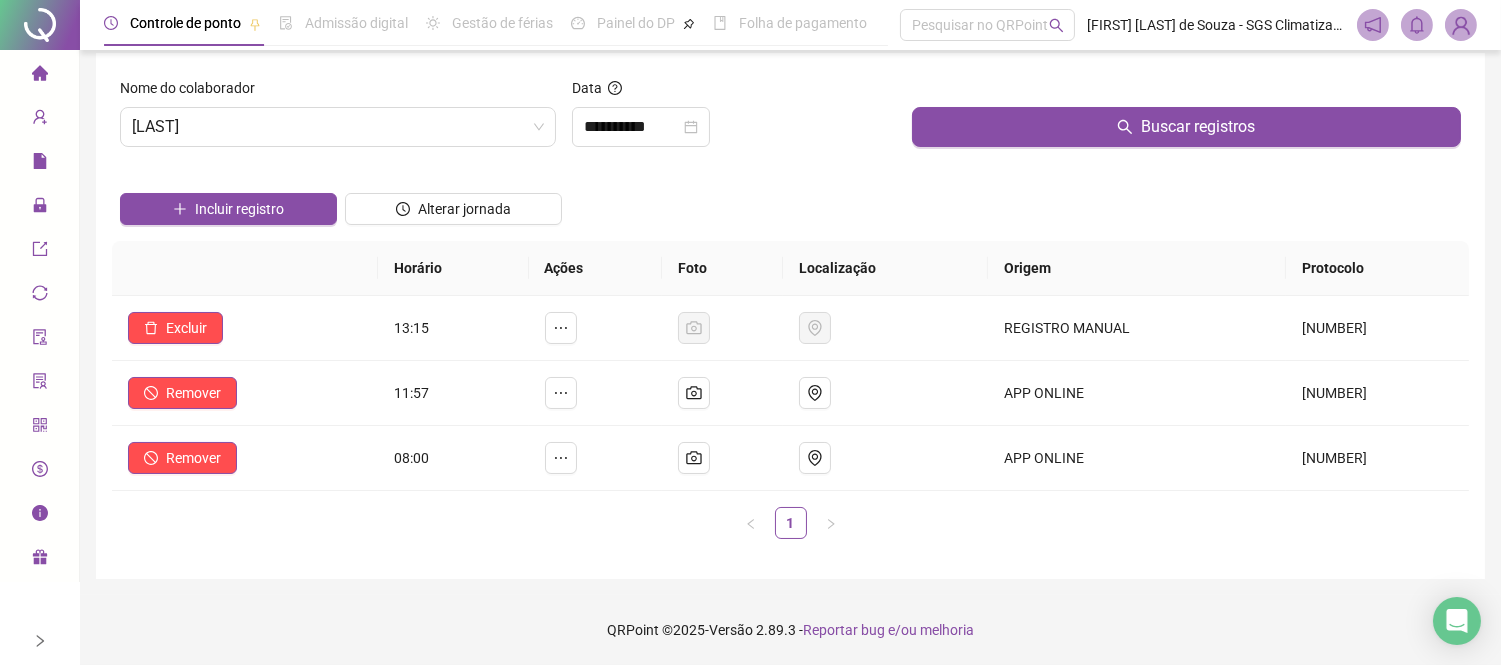click on "Nome do colaborador [LAST] Data               Buscar registros   Incluir registro   Alterar jornada Horário Ações Foto Localização Origem Protocolo               Excluir [TIME] REGISTRO MANUAL [NUMBER] Remover [TIME] APP ONLINE [NUMBER] Remover [TIME] APP ONLINE [NUMBER]" at bounding box center (790, 316) 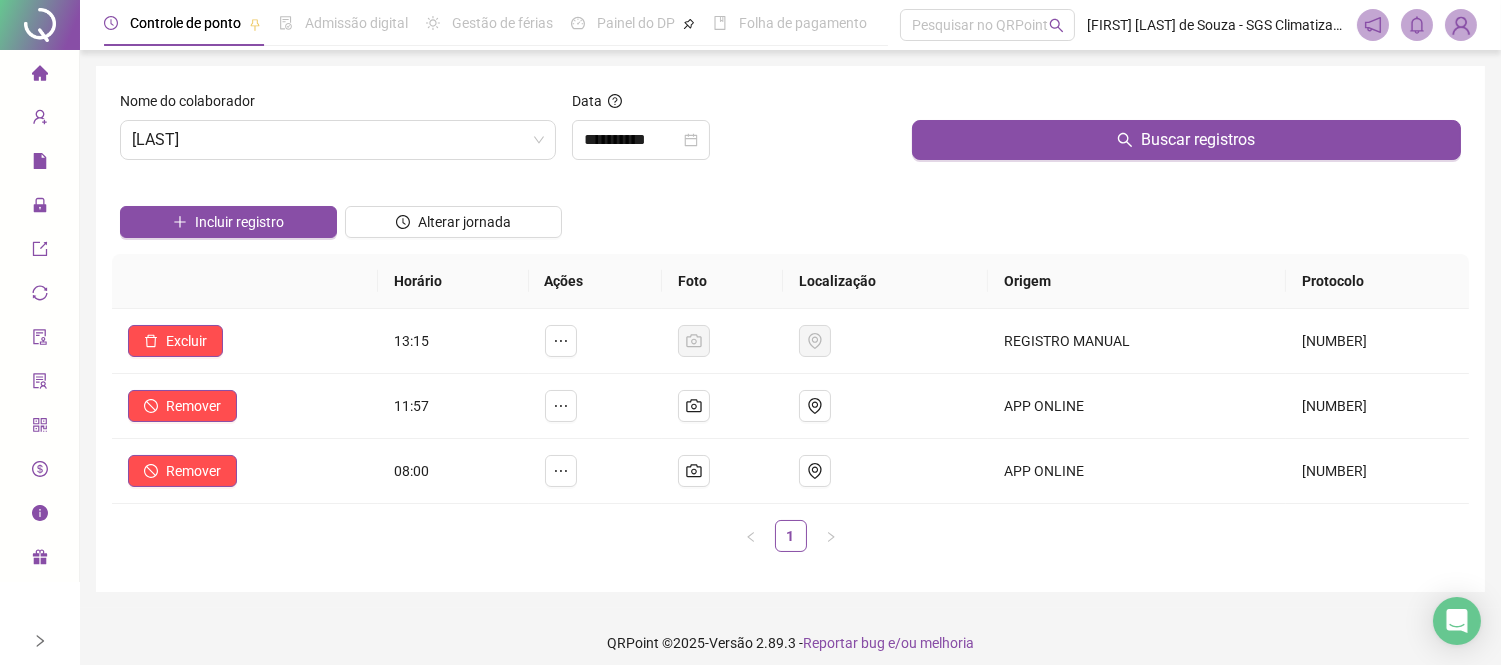 scroll, scrollTop: 13, scrollLeft: 0, axis: vertical 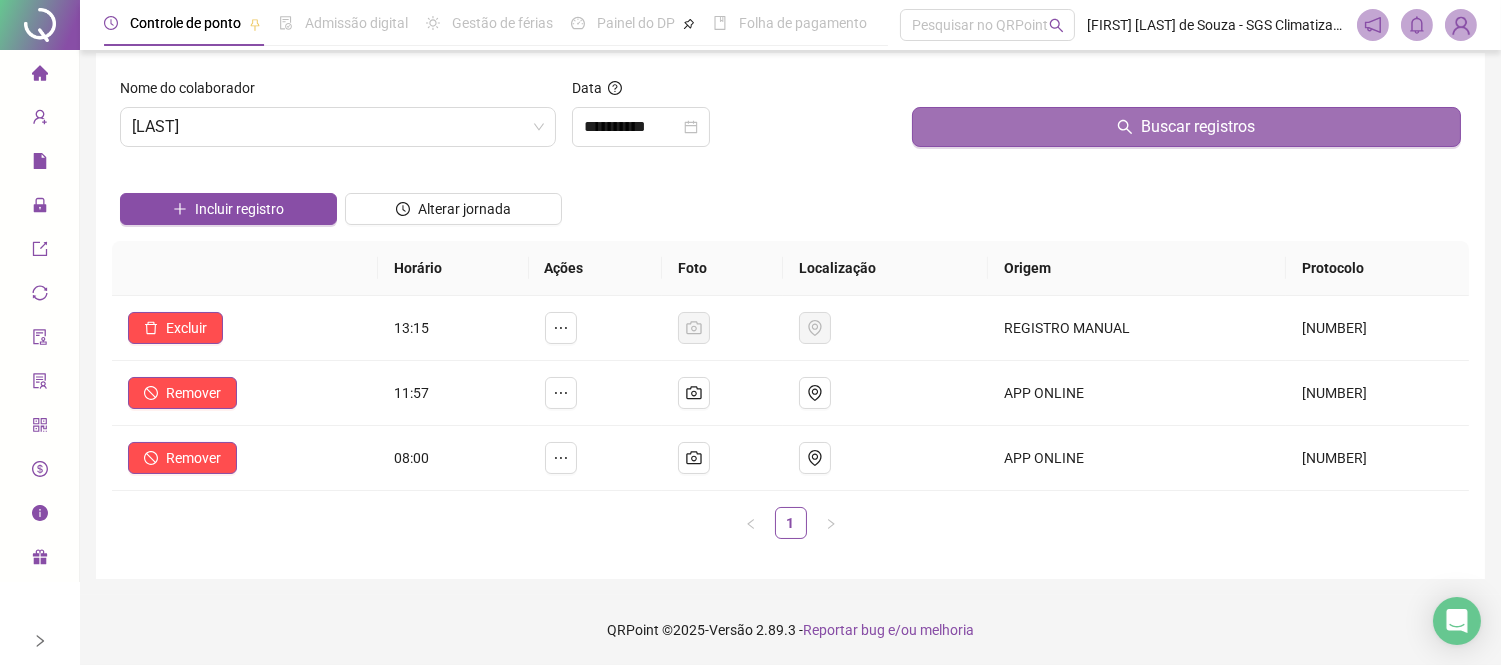 click 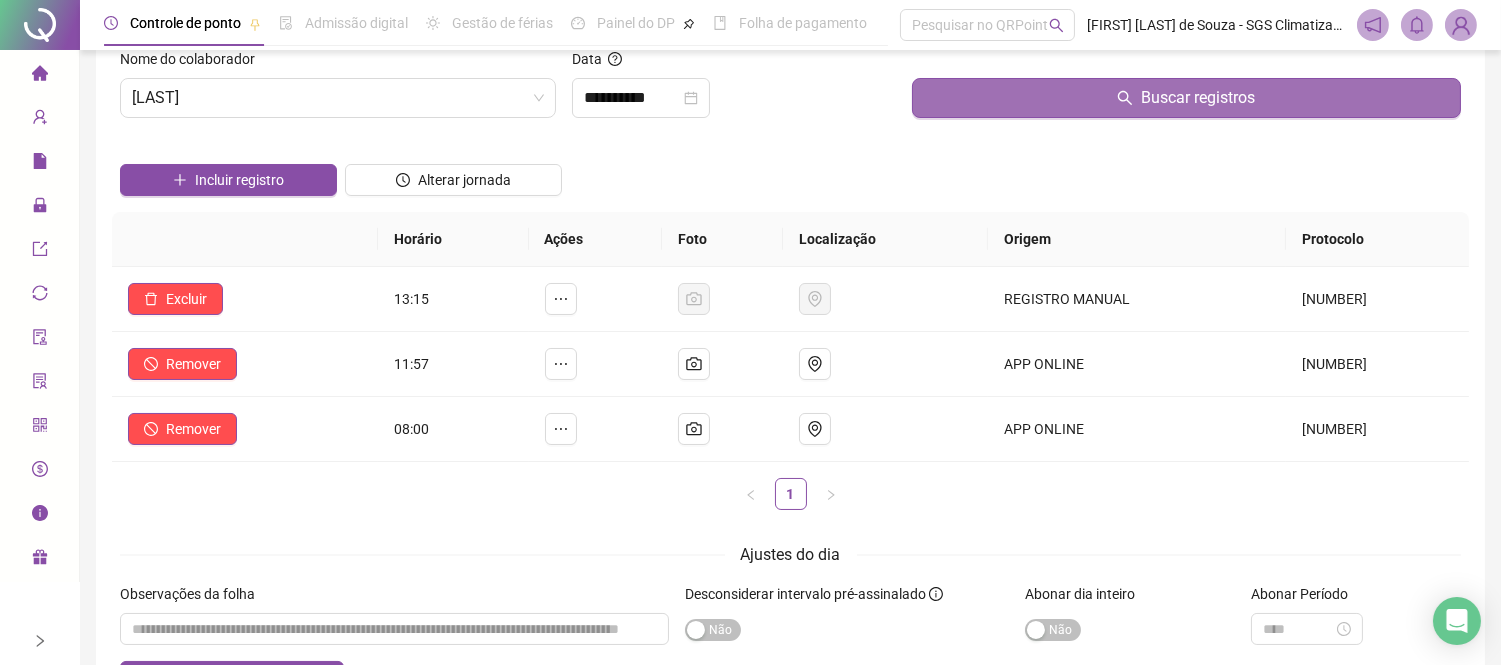 scroll, scrollTop: 0, scrollLeft: 0, axis: both 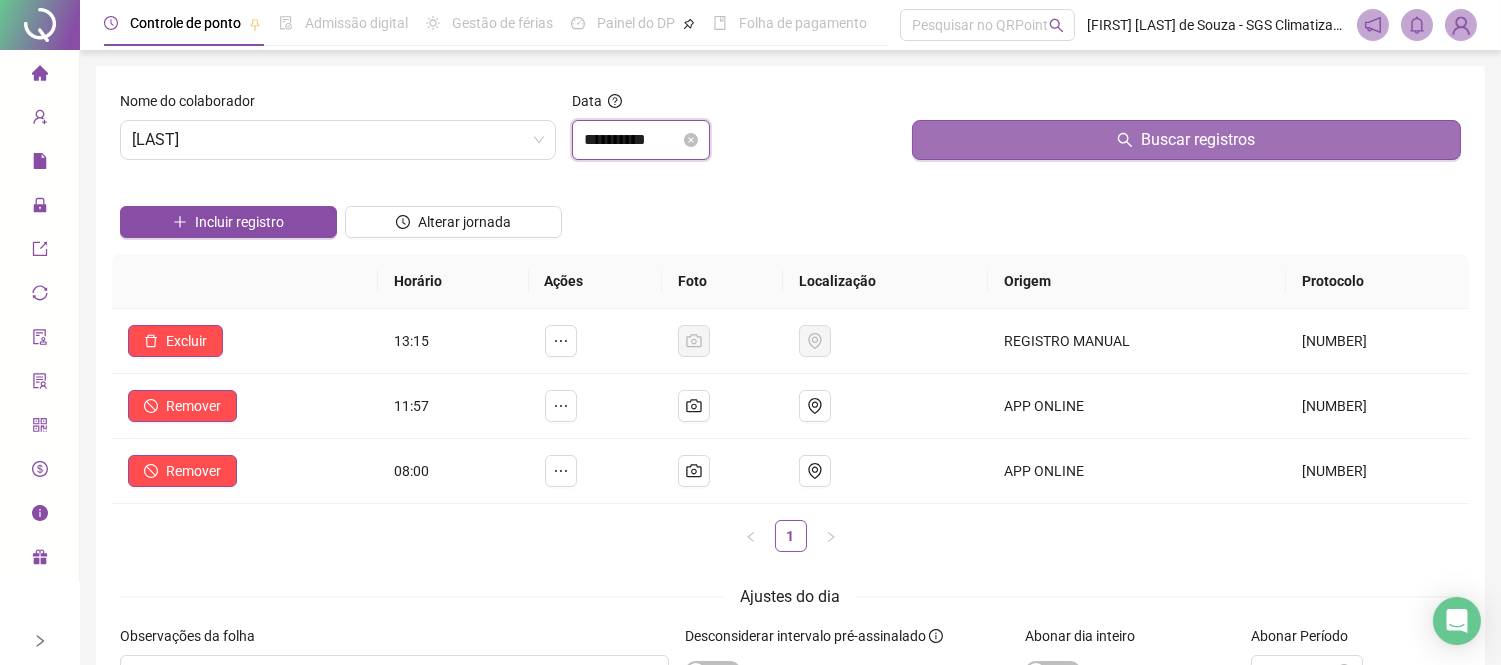 click on "**********" at bounding box center (632, 140) 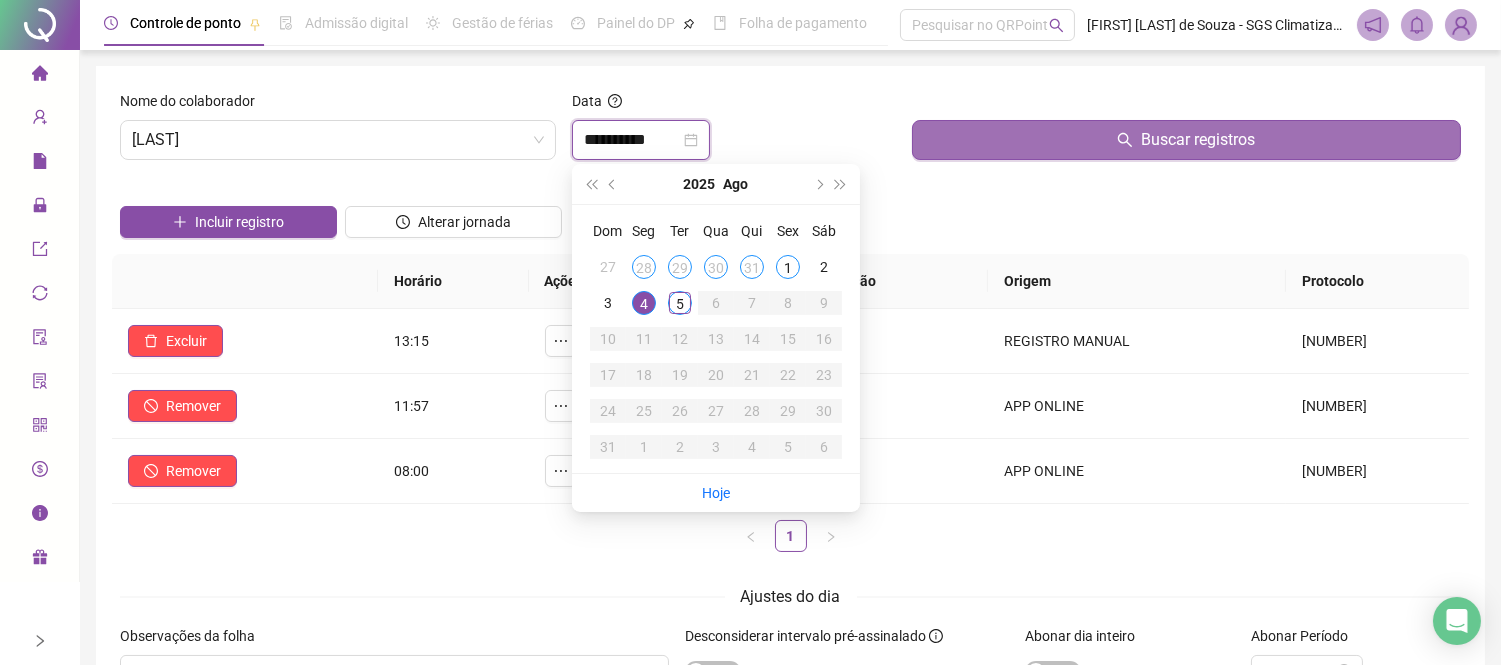 type on "**********" 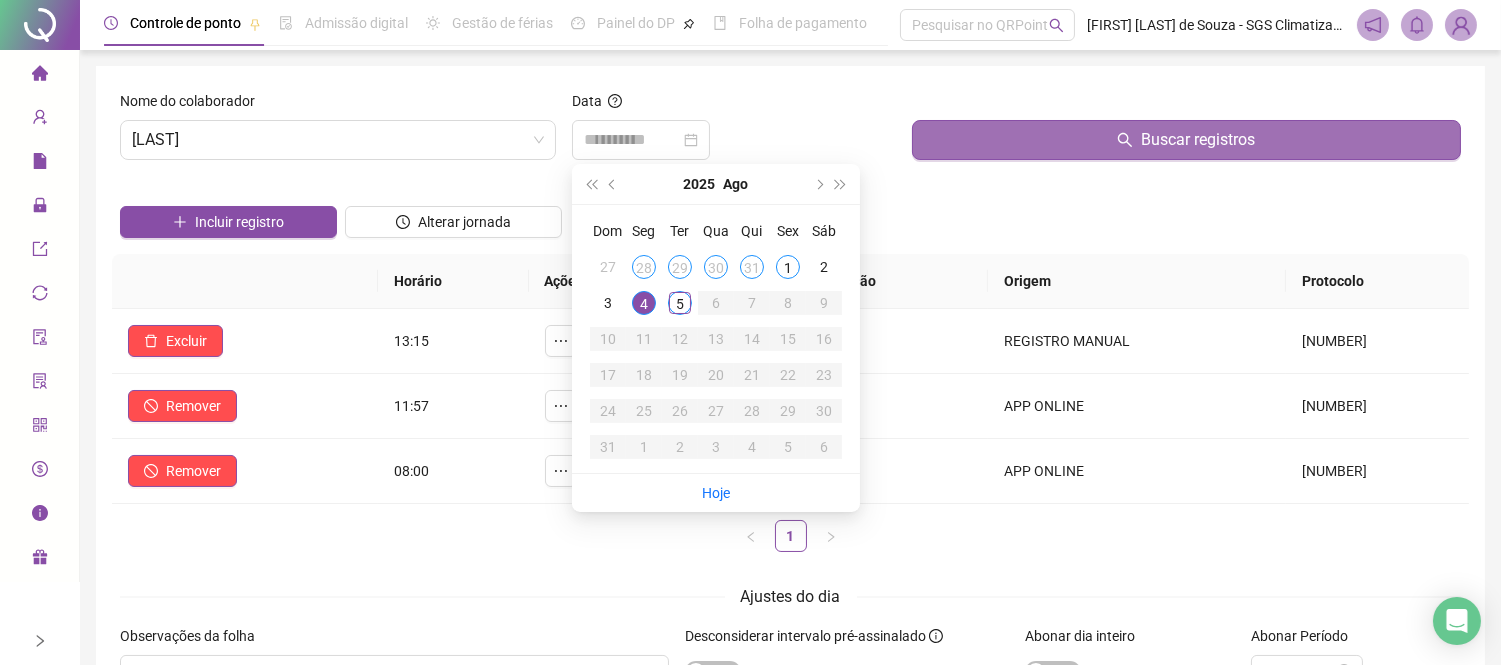 click on "4" at bounding box center [644, 303] 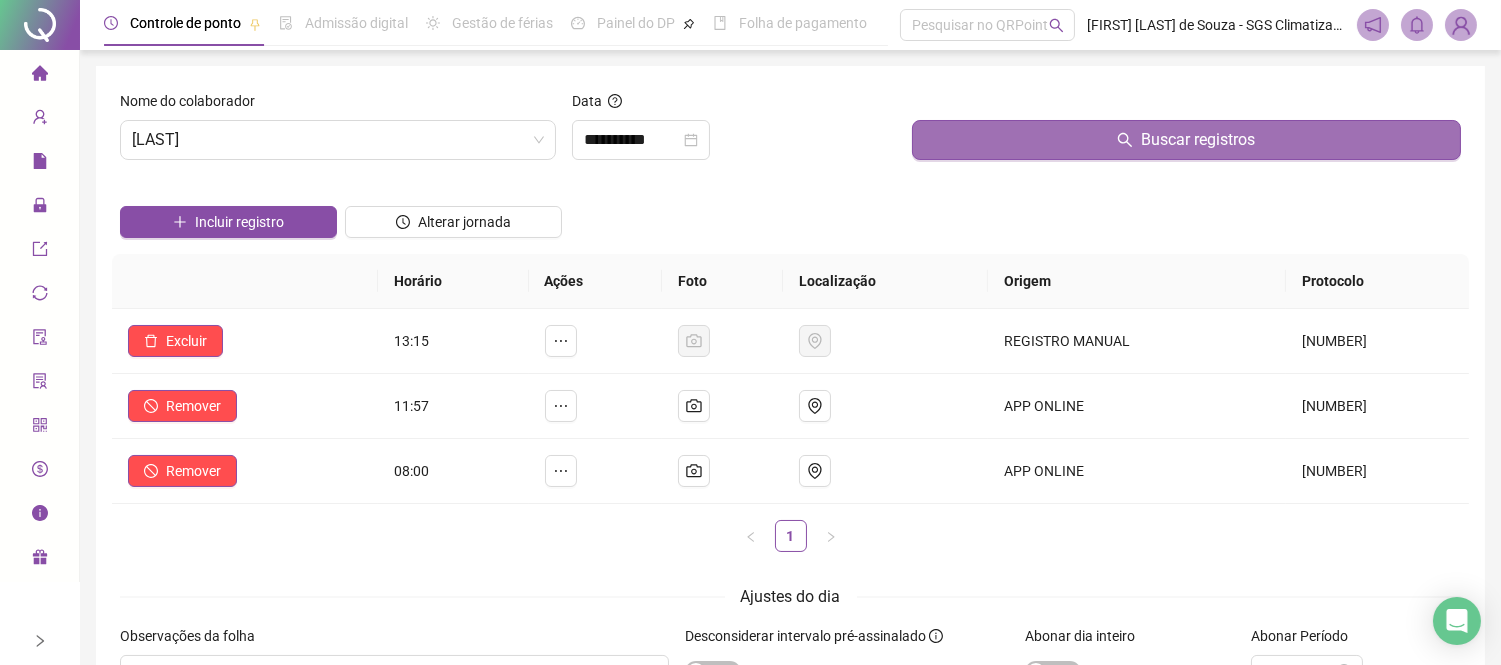 click on "Buscar registros" at bounding box center [1186, 140] 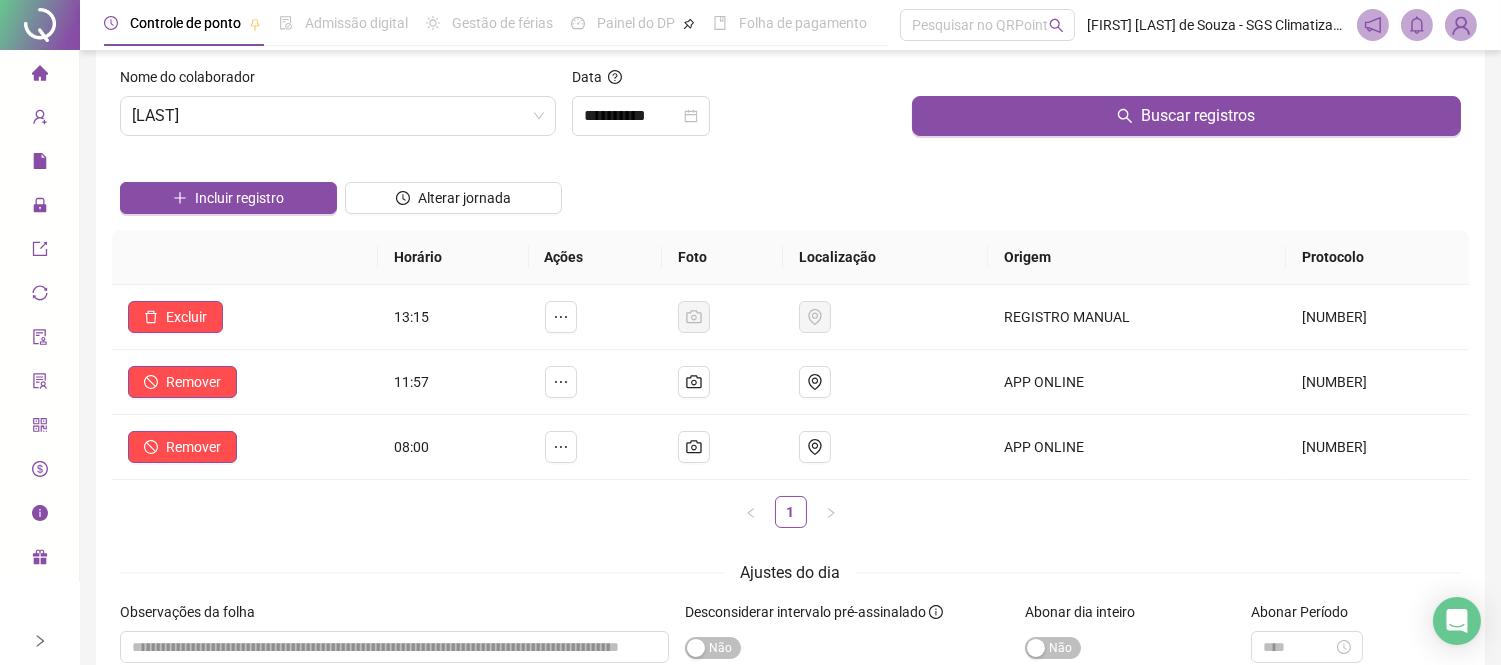 scroll, scrollTop: 0, scrollLeft: 0, axis: both 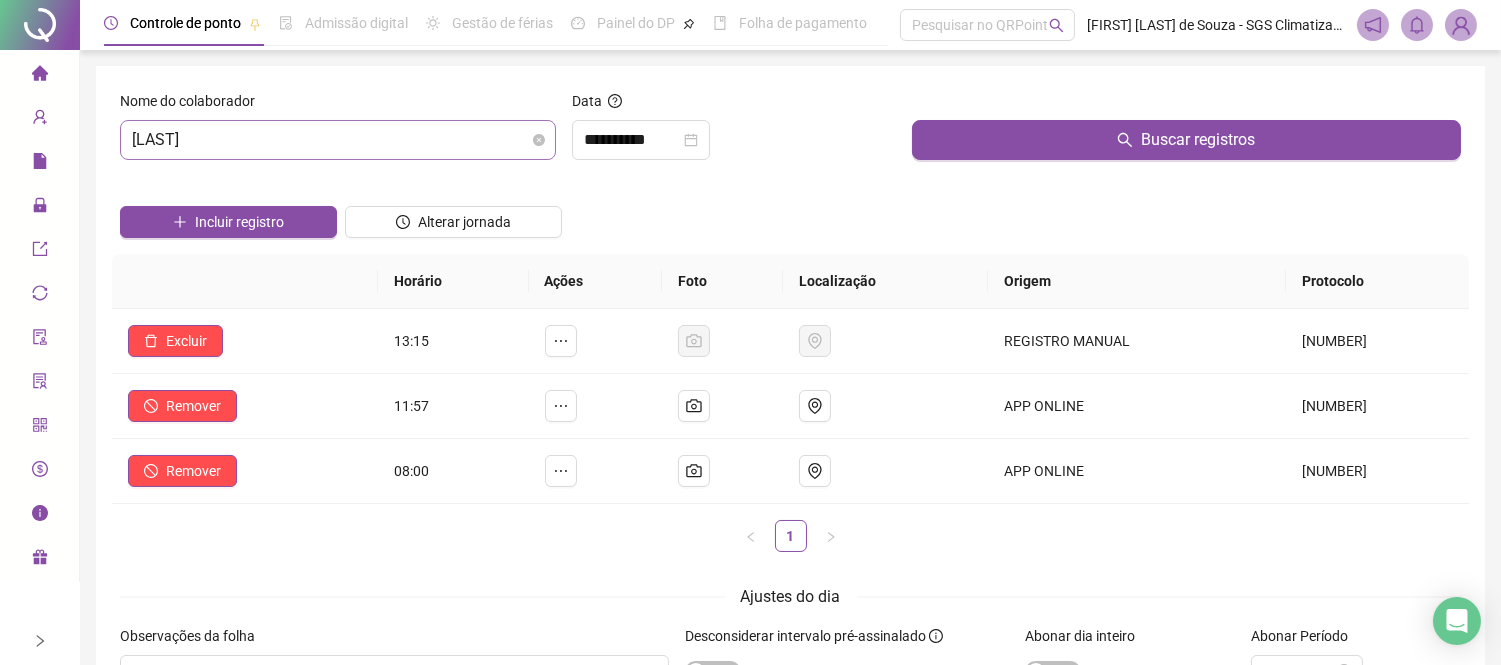 click on "[LAST]" at bounding box center [338, 140] 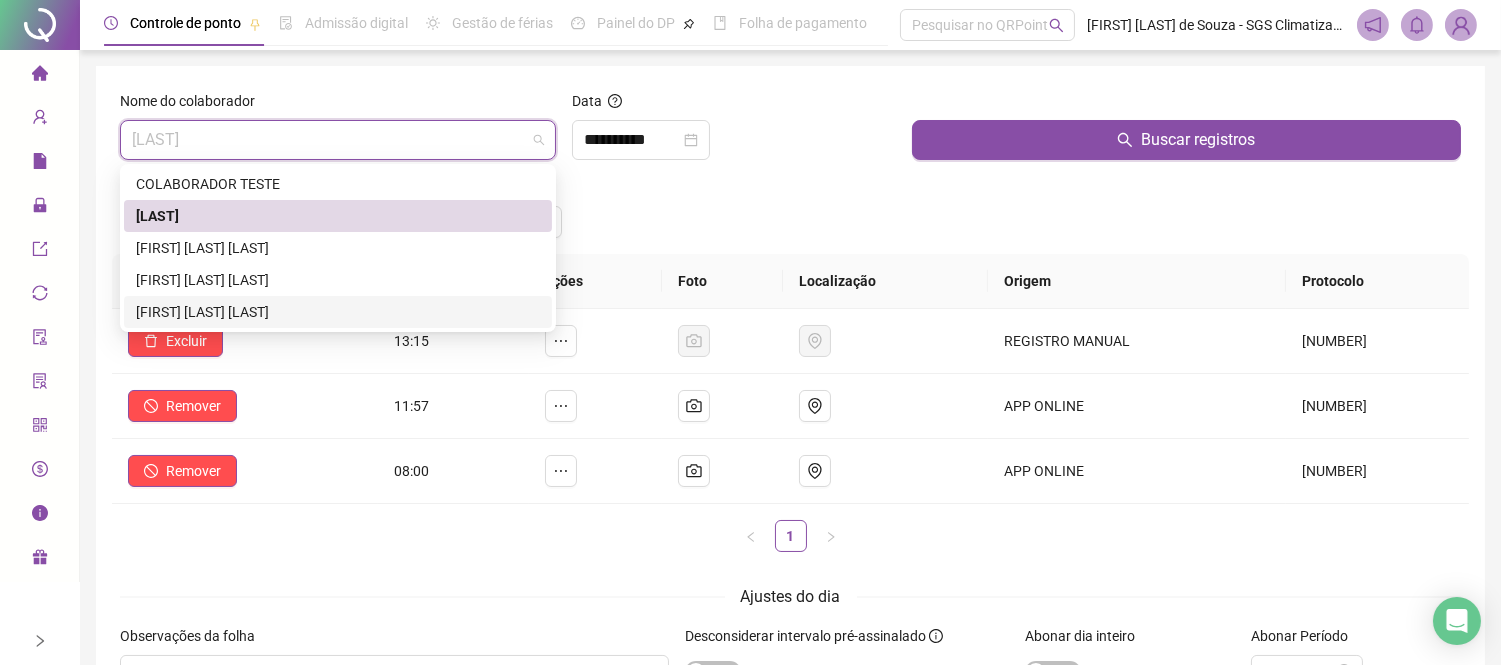 scroll, scrollTop: 180, scrollLeft: 0, axis: vertical 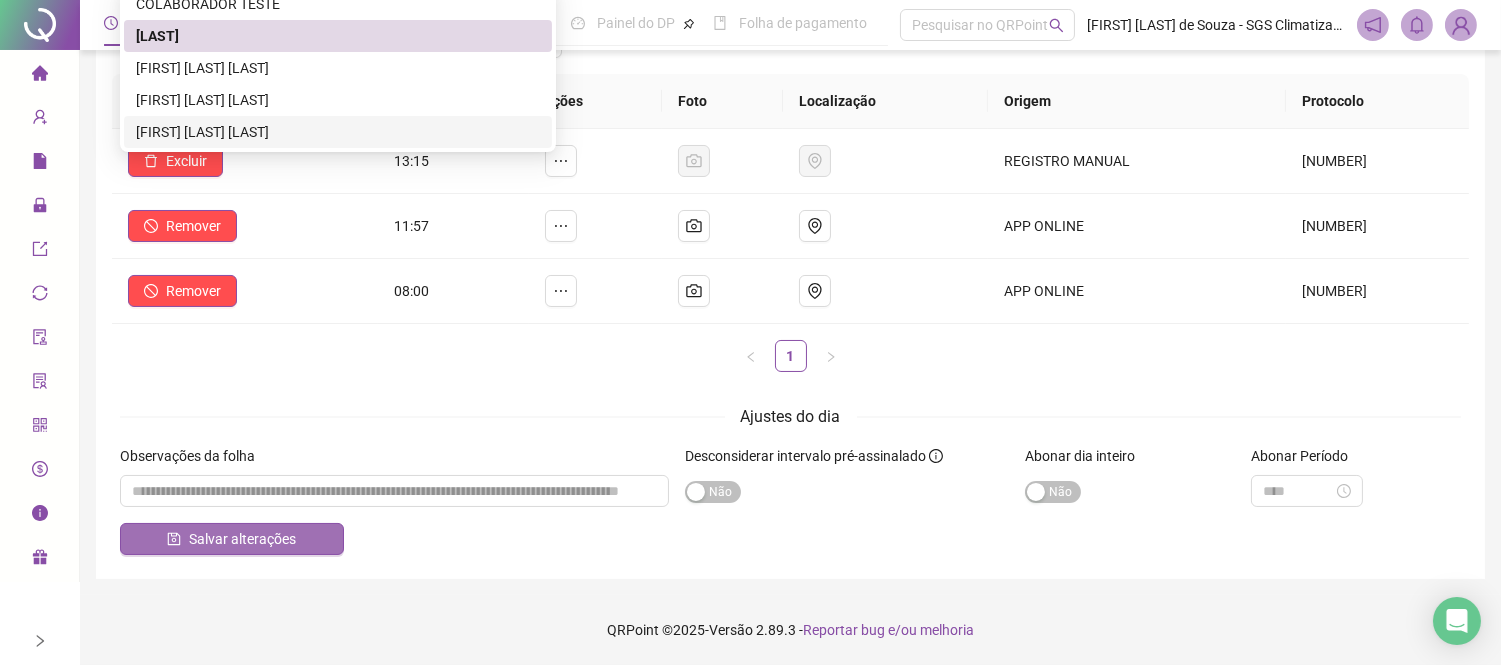 click on "Salvar alterações" at bounding box center (242, 539) 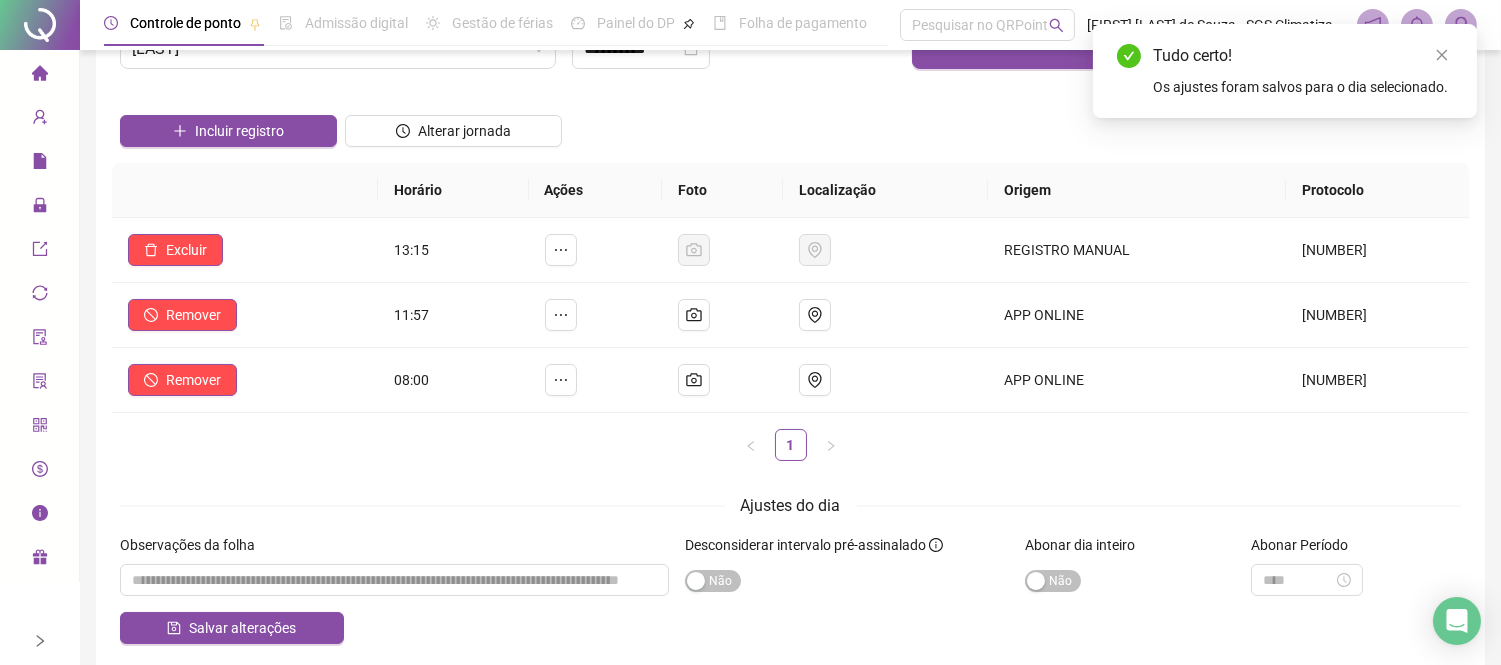 scroll, scrollTop: 0, scrollLeft: 0, axis: both 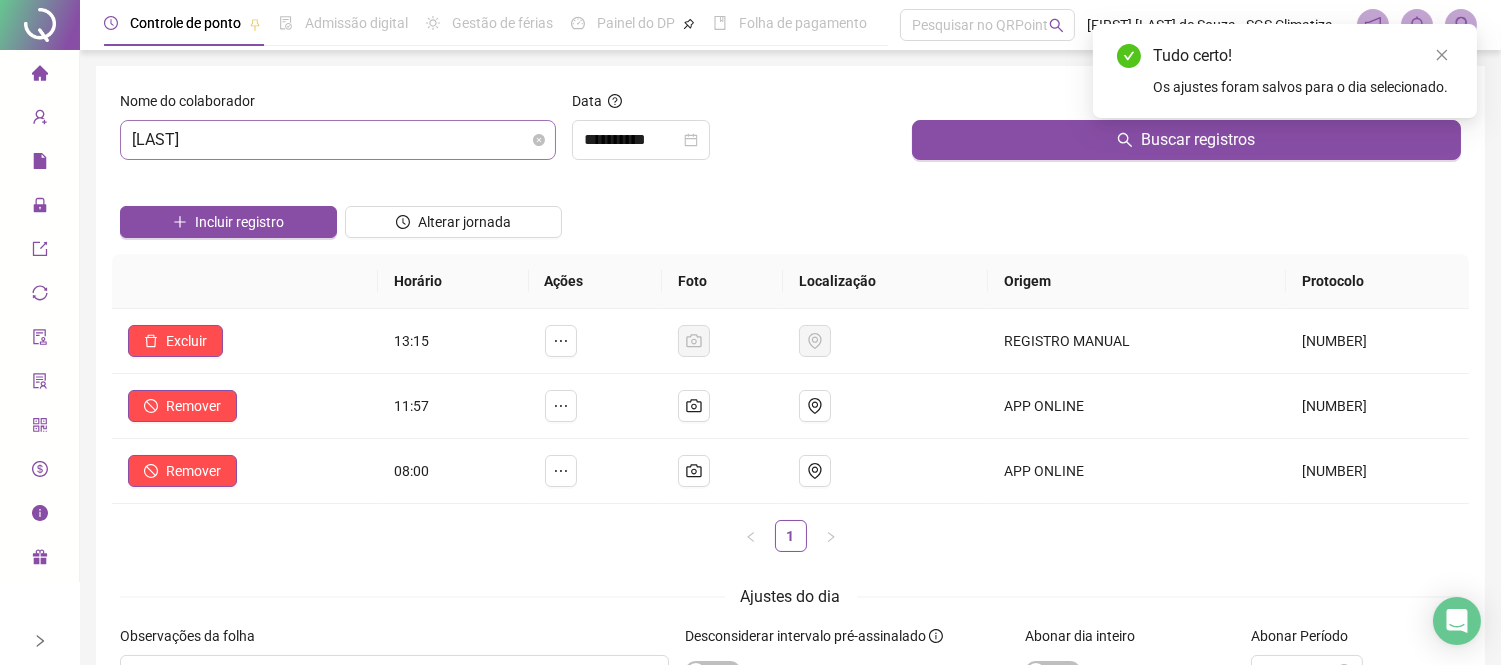 click on "[LAST]" at bounding box center [338, 140] 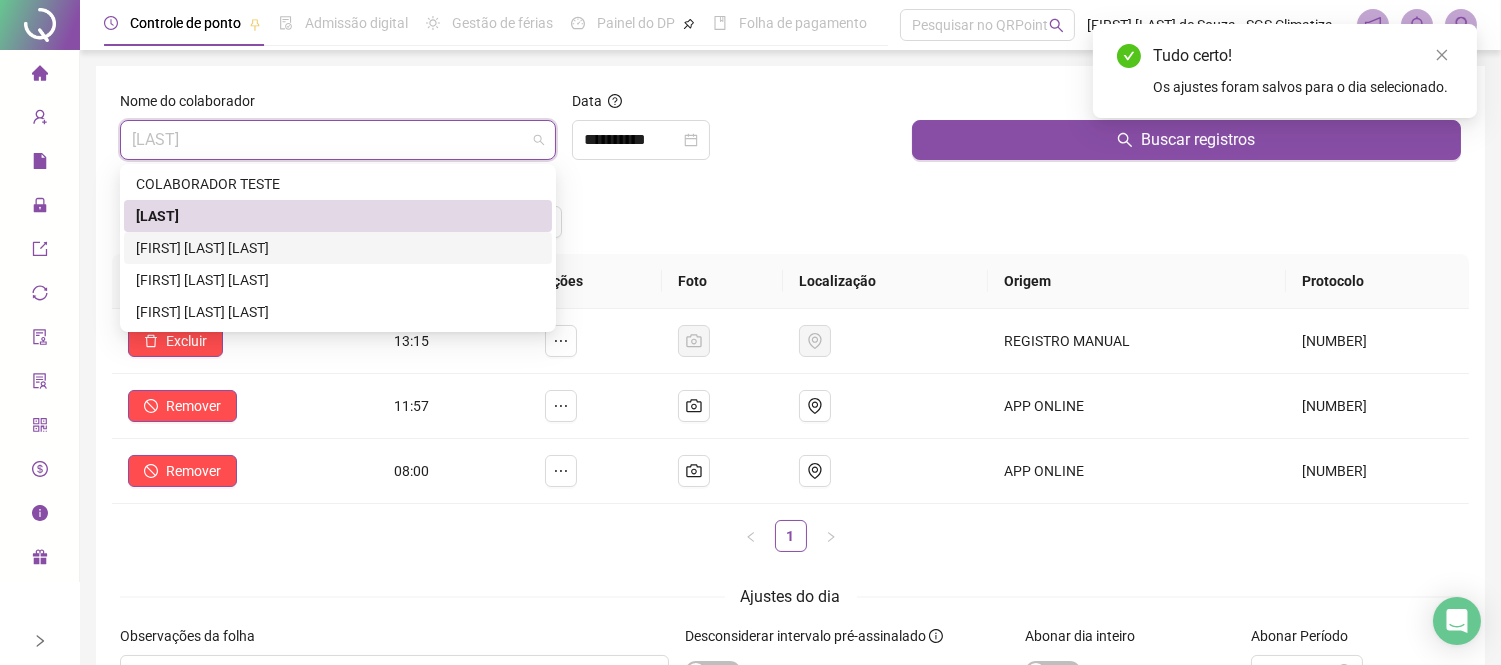 click on "[FIRST] [LAST] [LAST]" at bounding box center (338, 248) 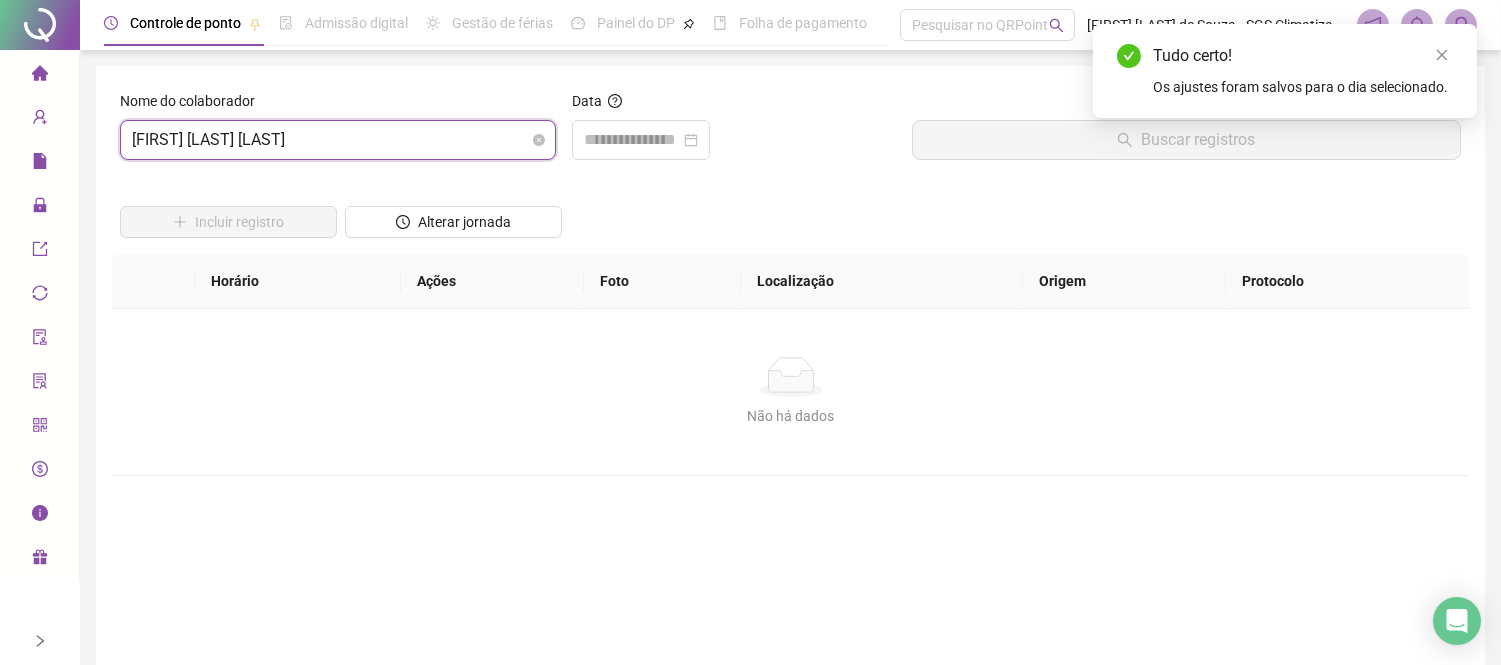click on "[FIRST] [LAST] [LAST]" at bounding box center [338, 140] 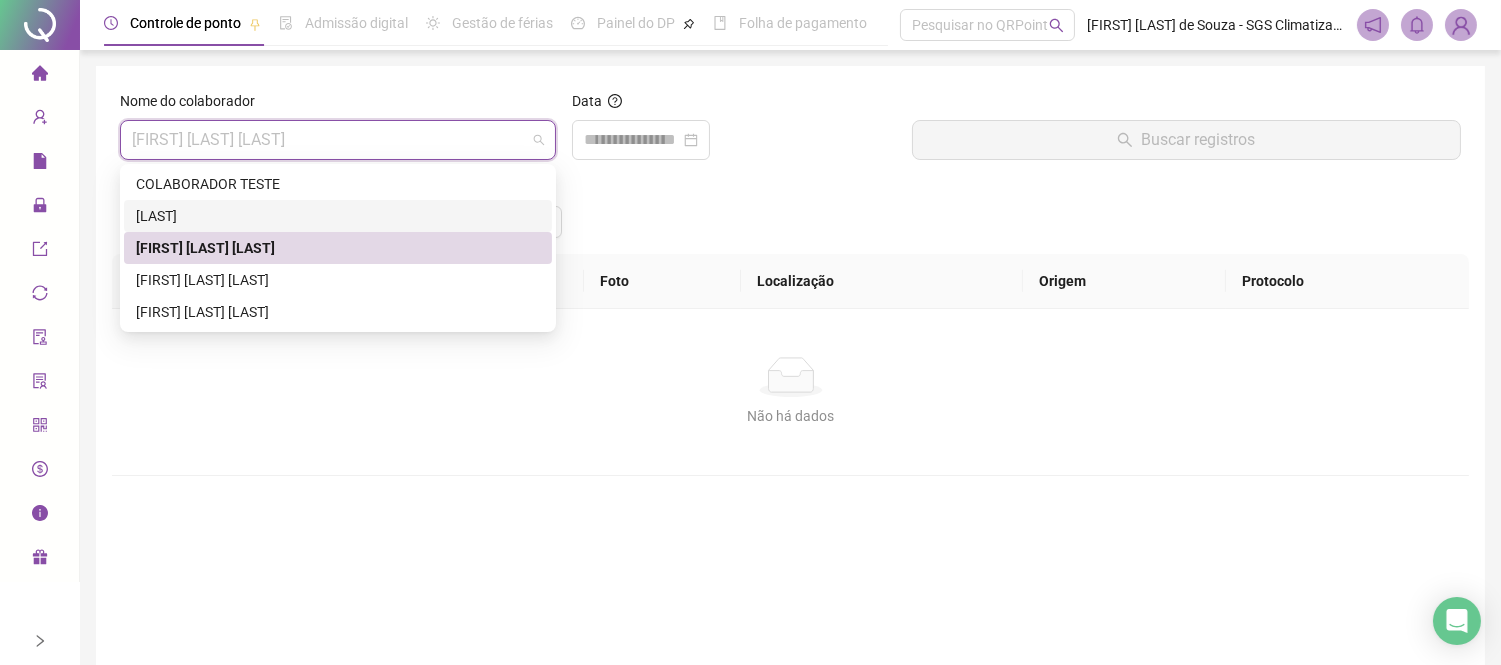 click on "[LAST]" at bounding box center (338, 216) 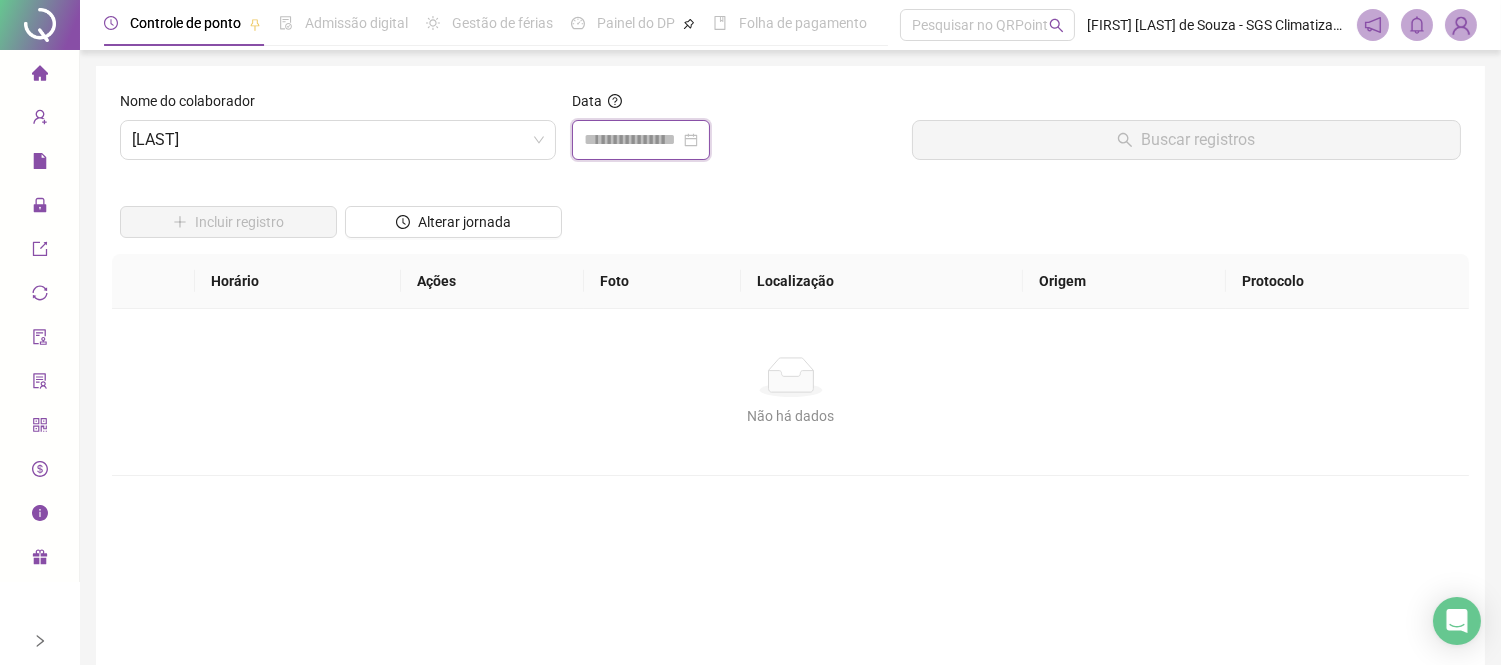 click at bounding box center (632, 140) 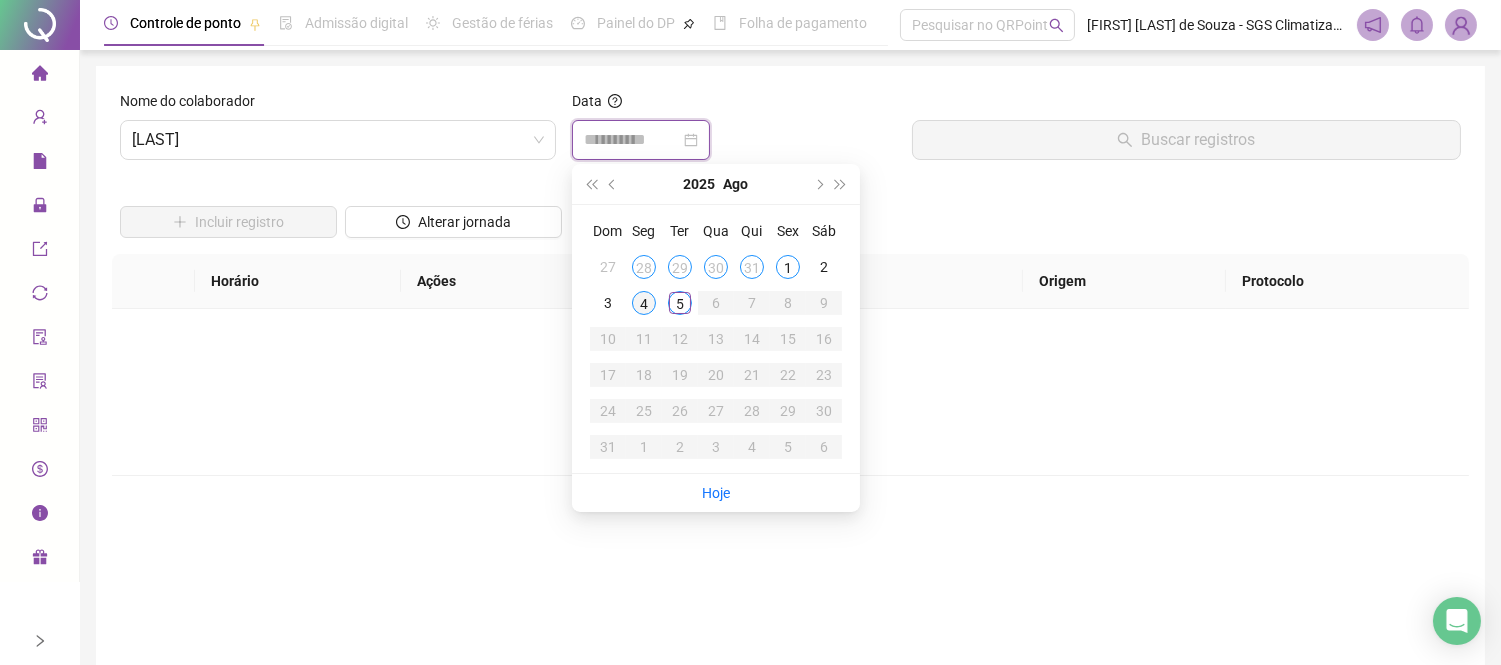 type on "**********" 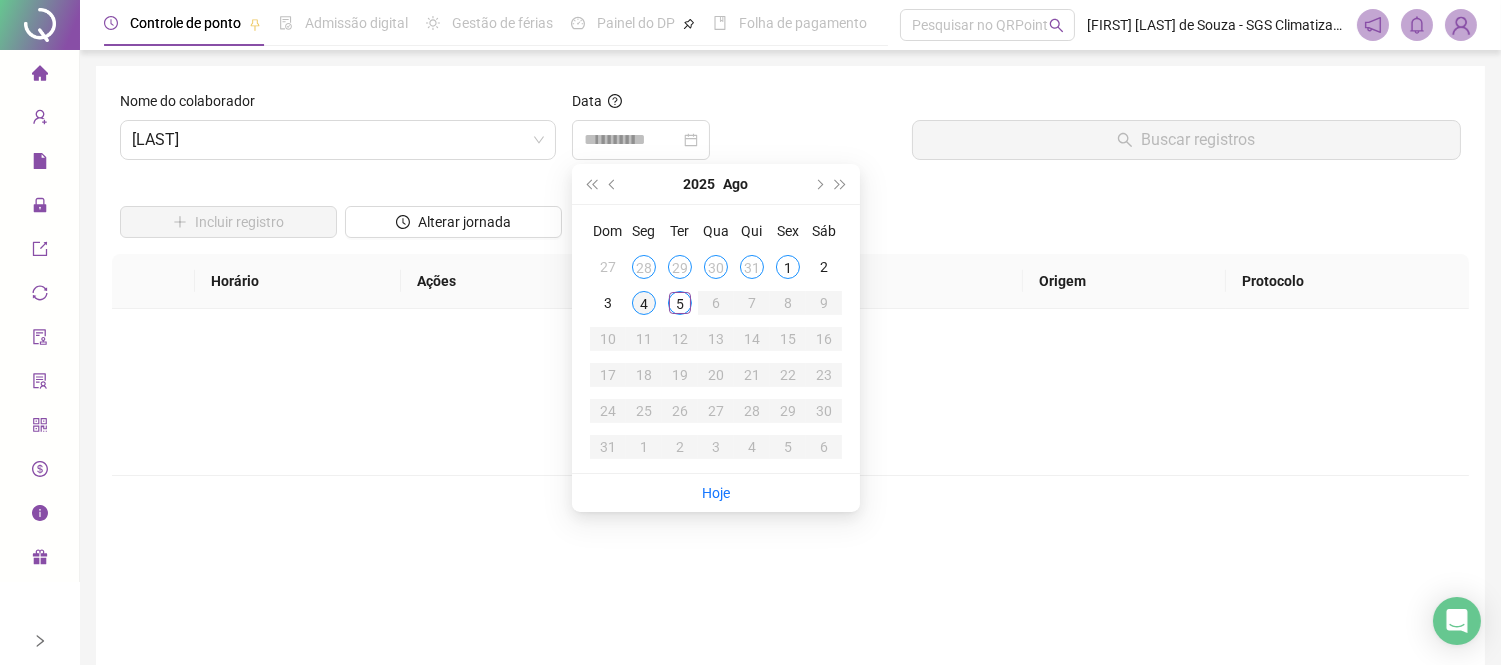 click on "4" at bounding box center (644, 303) 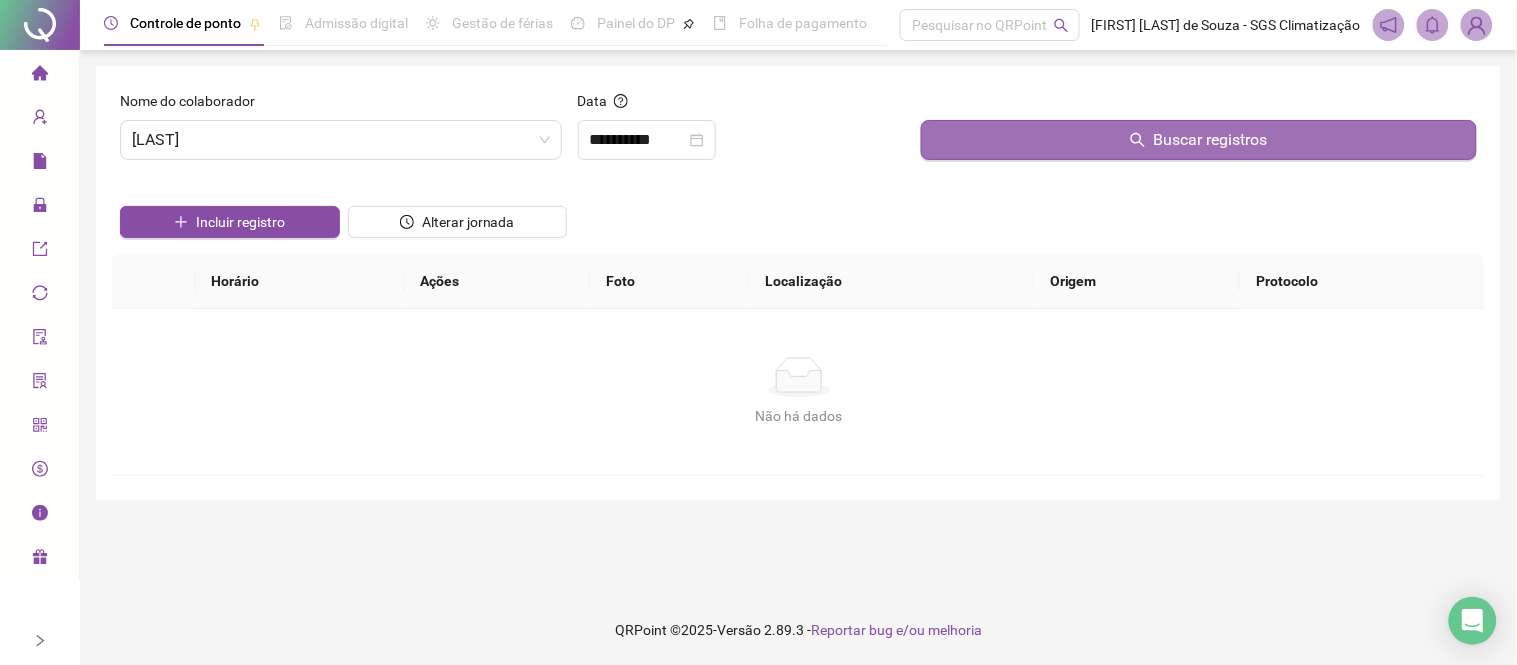 click on "Buscar registros" at bounding box center [1199, 140] 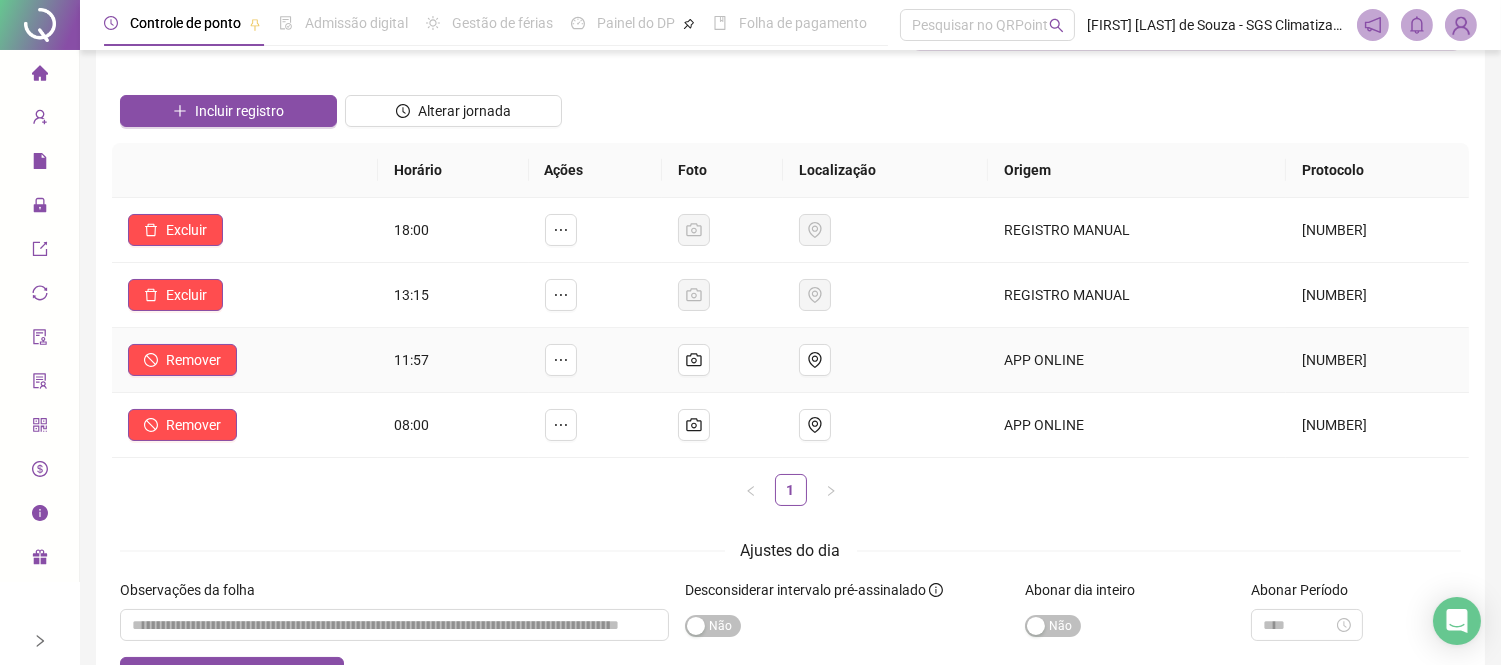 scroll, scrollTop: 0, scrollLeft: 0, axis: both 